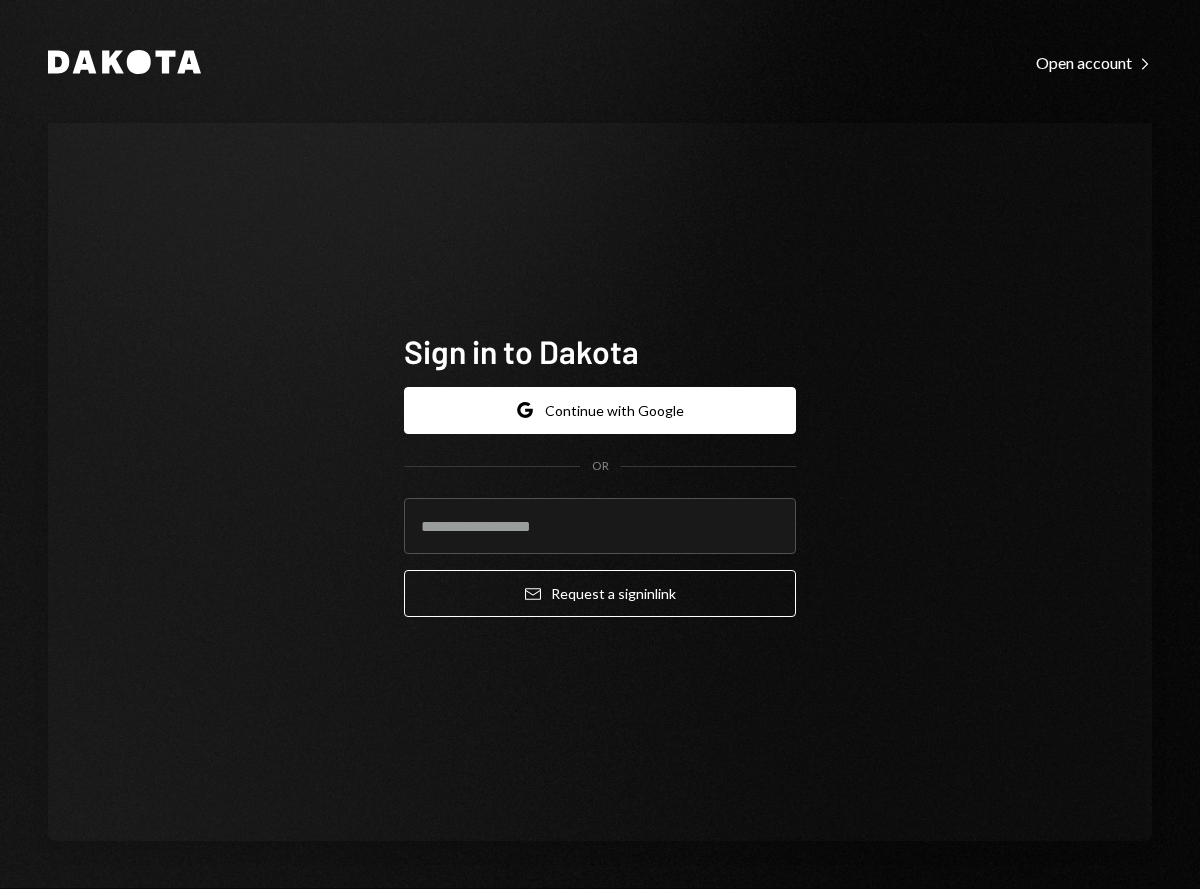 scroll, scrollTop: 0, scrollLeft: 0, axis: both 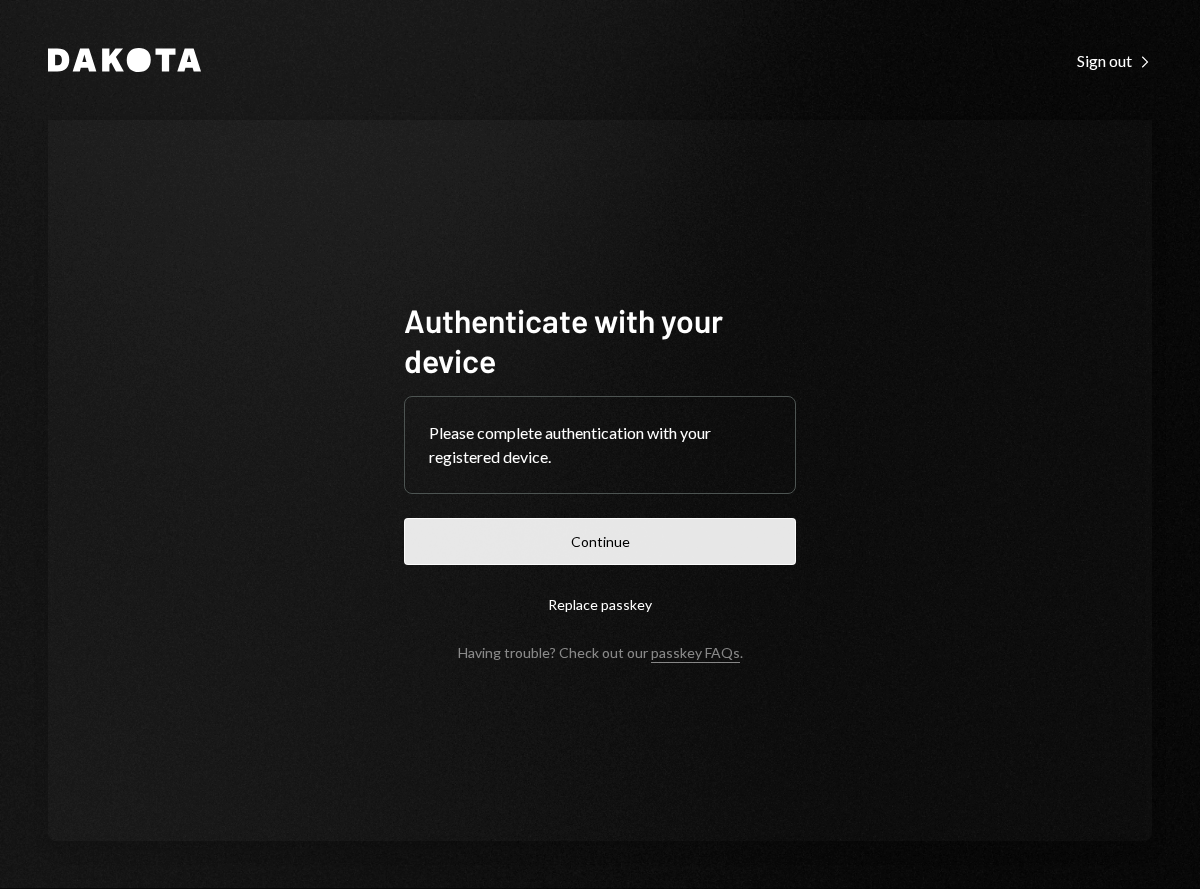 click on "Continue" at bounding box center [600, 541] 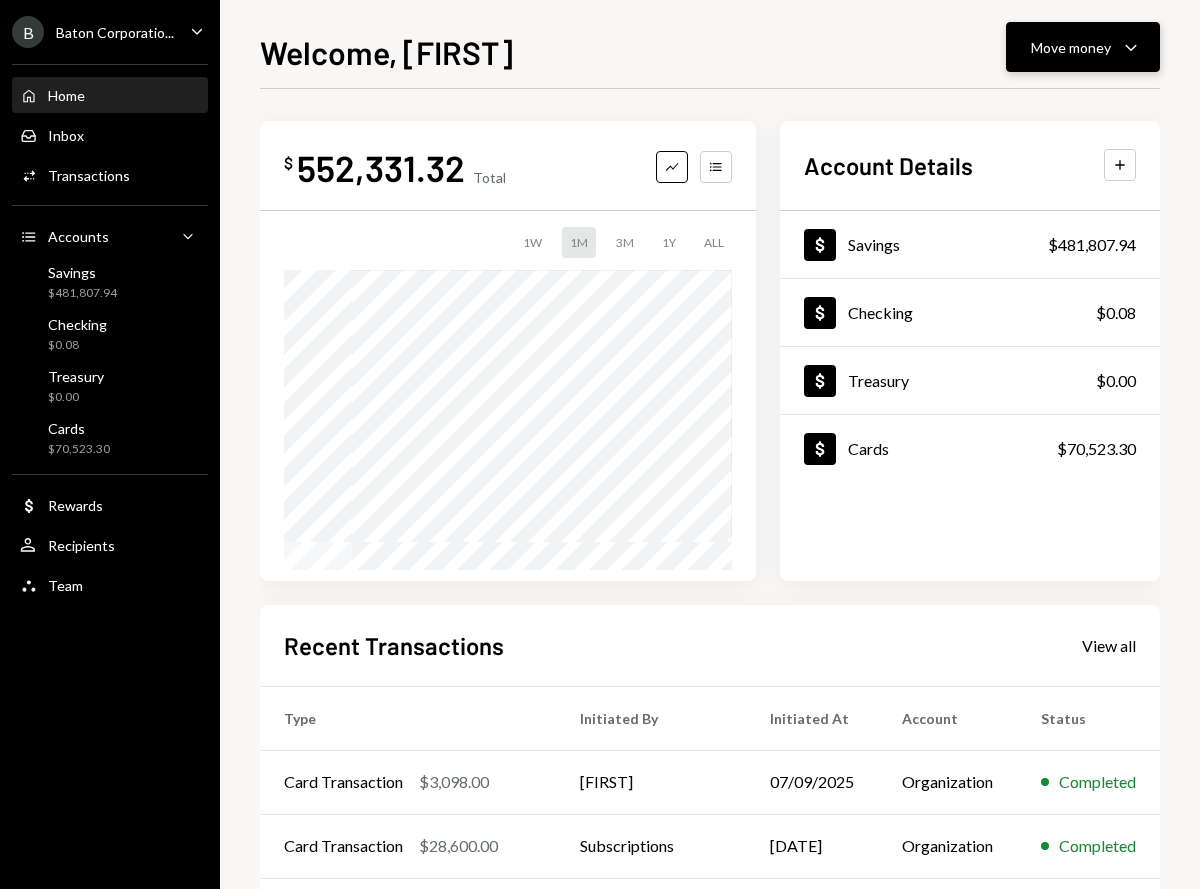 click on "Move money Caret Down" at bounding box center [1083, 47] 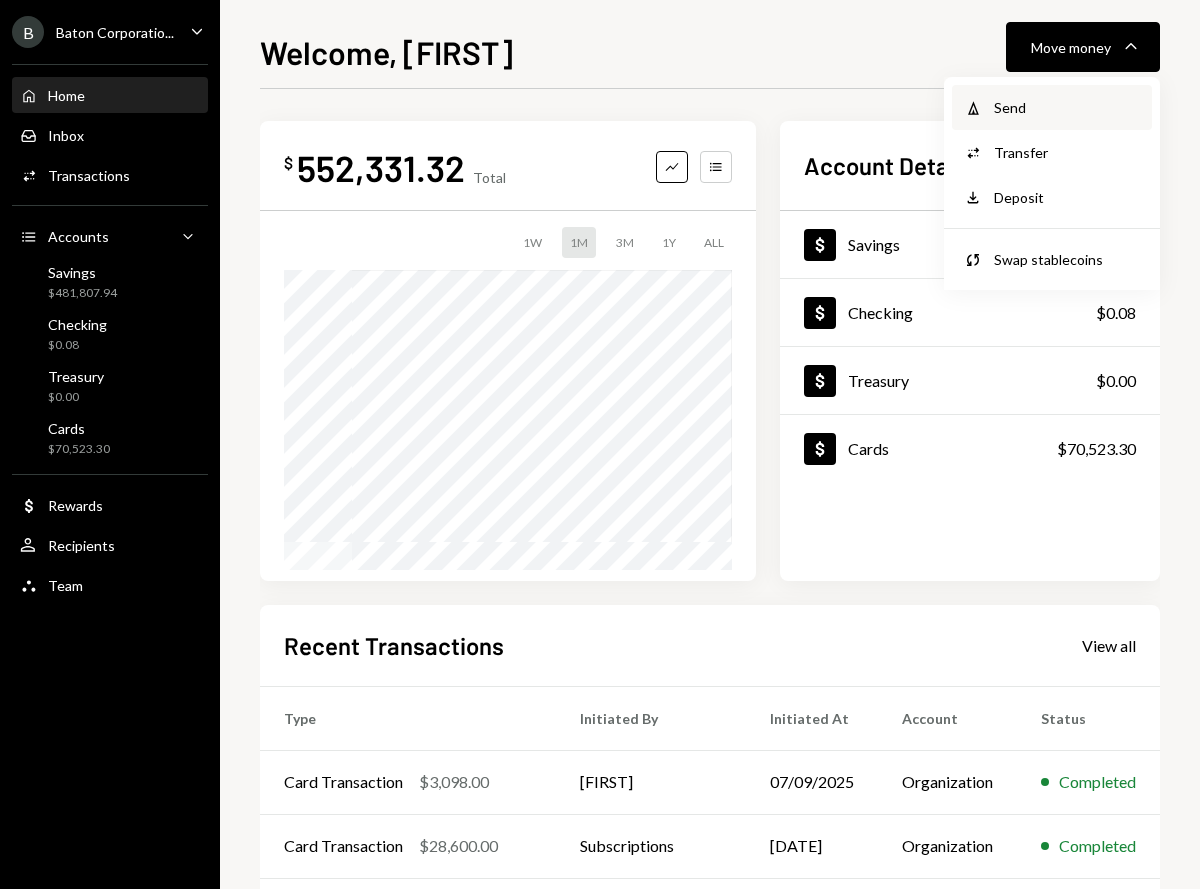 click on "Send" at bounding box center [1067, 107] 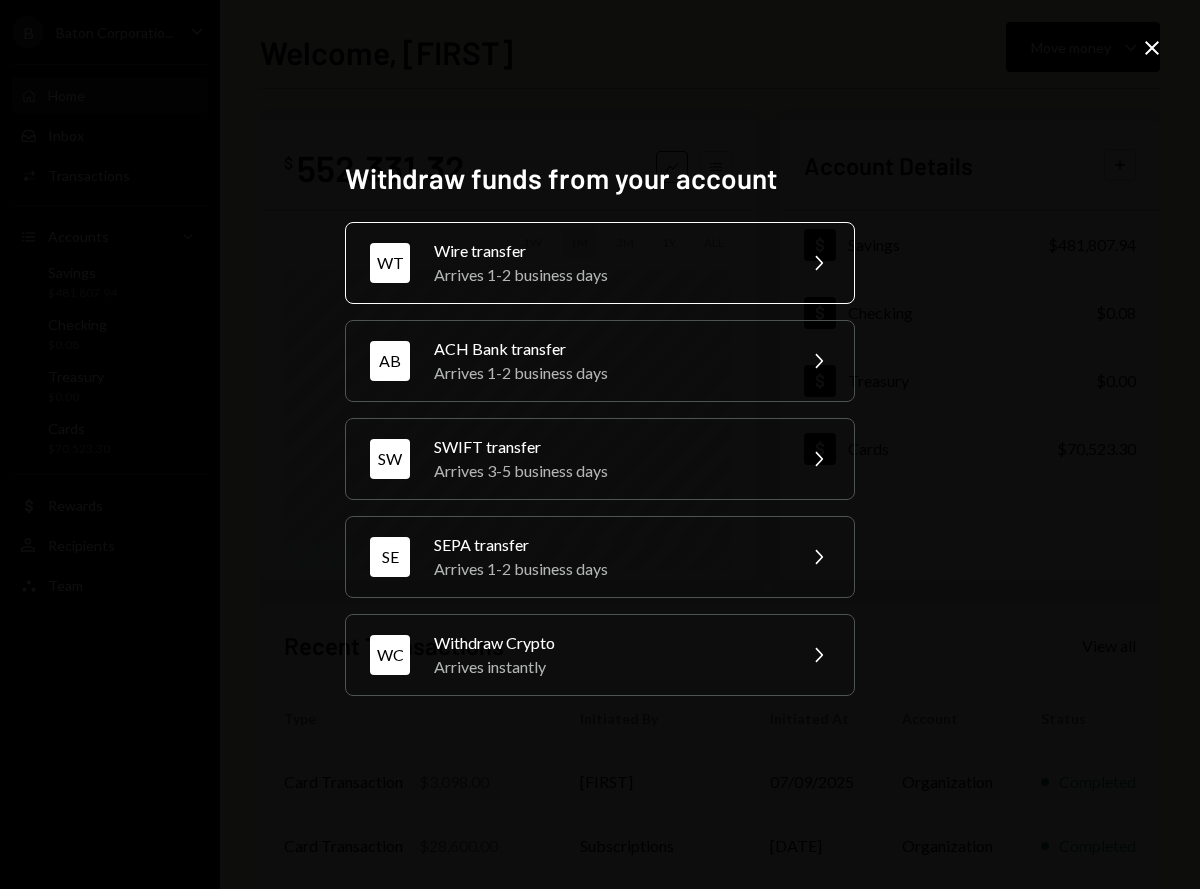 click on "Arrives 1-2 business days" at bounding box center (608, 275) 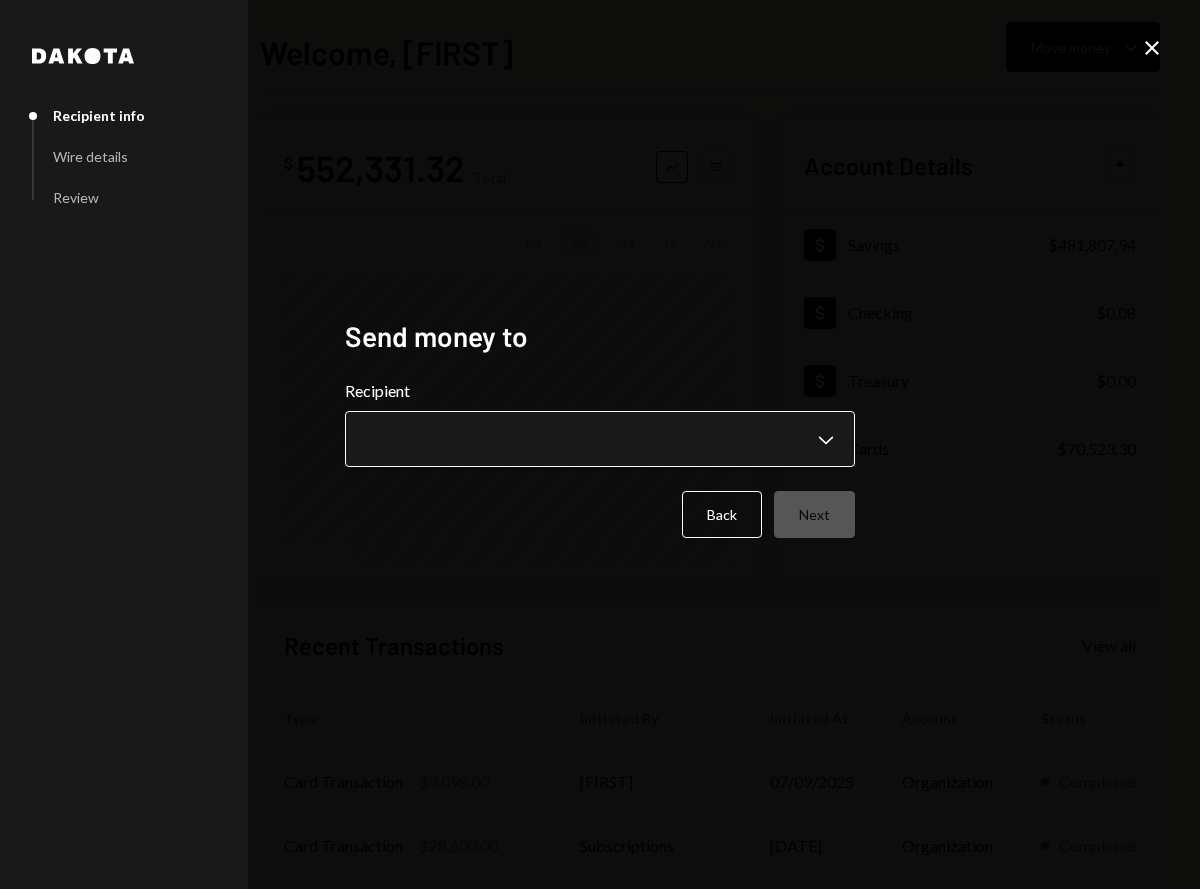 click on "**********" at bounding box center [600, 444] 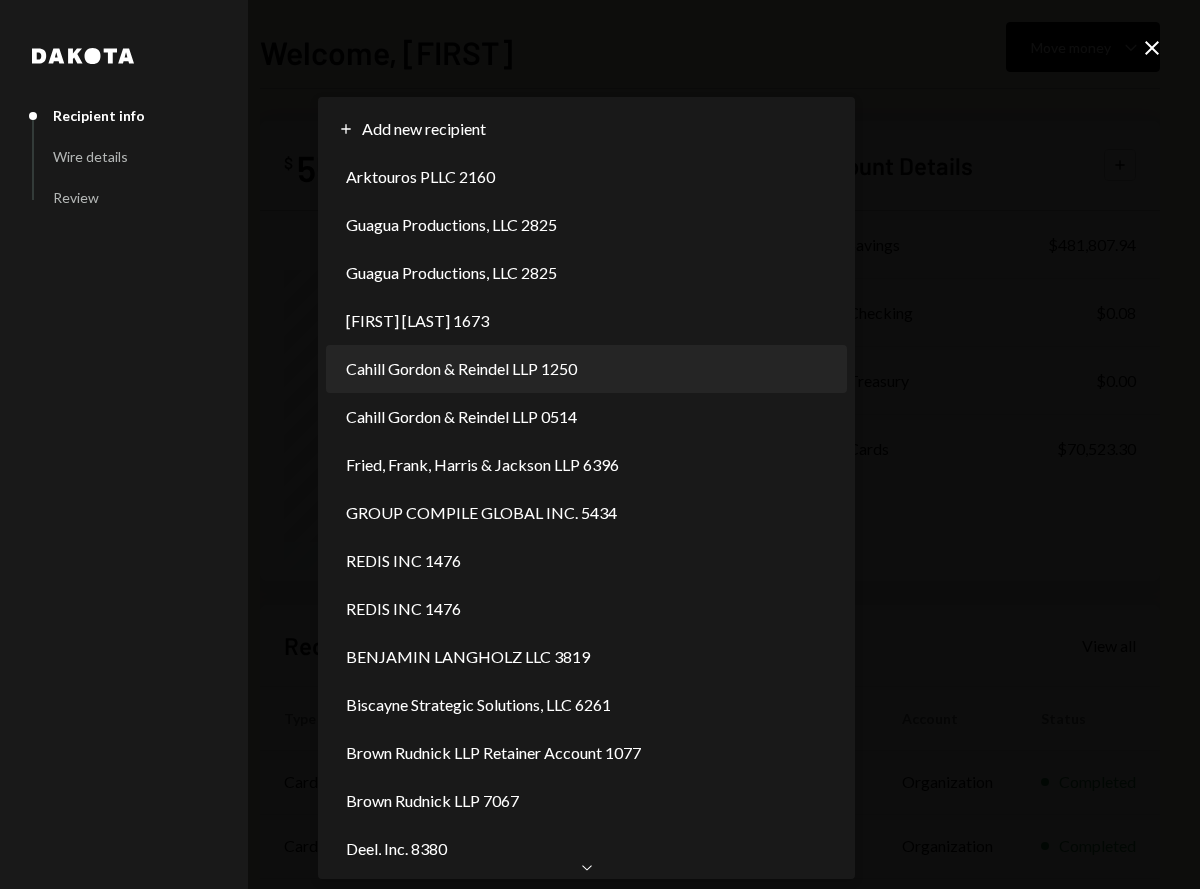 scroll, scrollTop: 0, scrollLeft: 0, axis: both 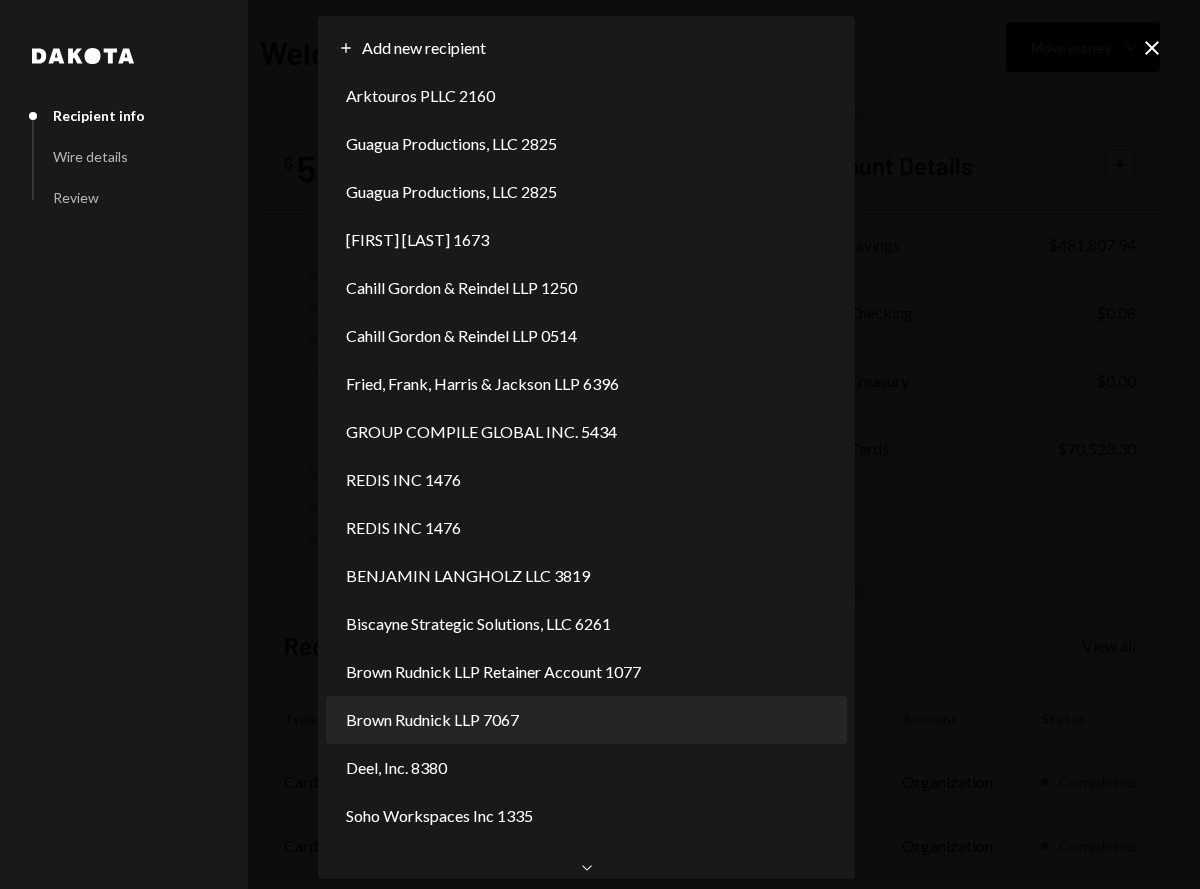 select on "**********" 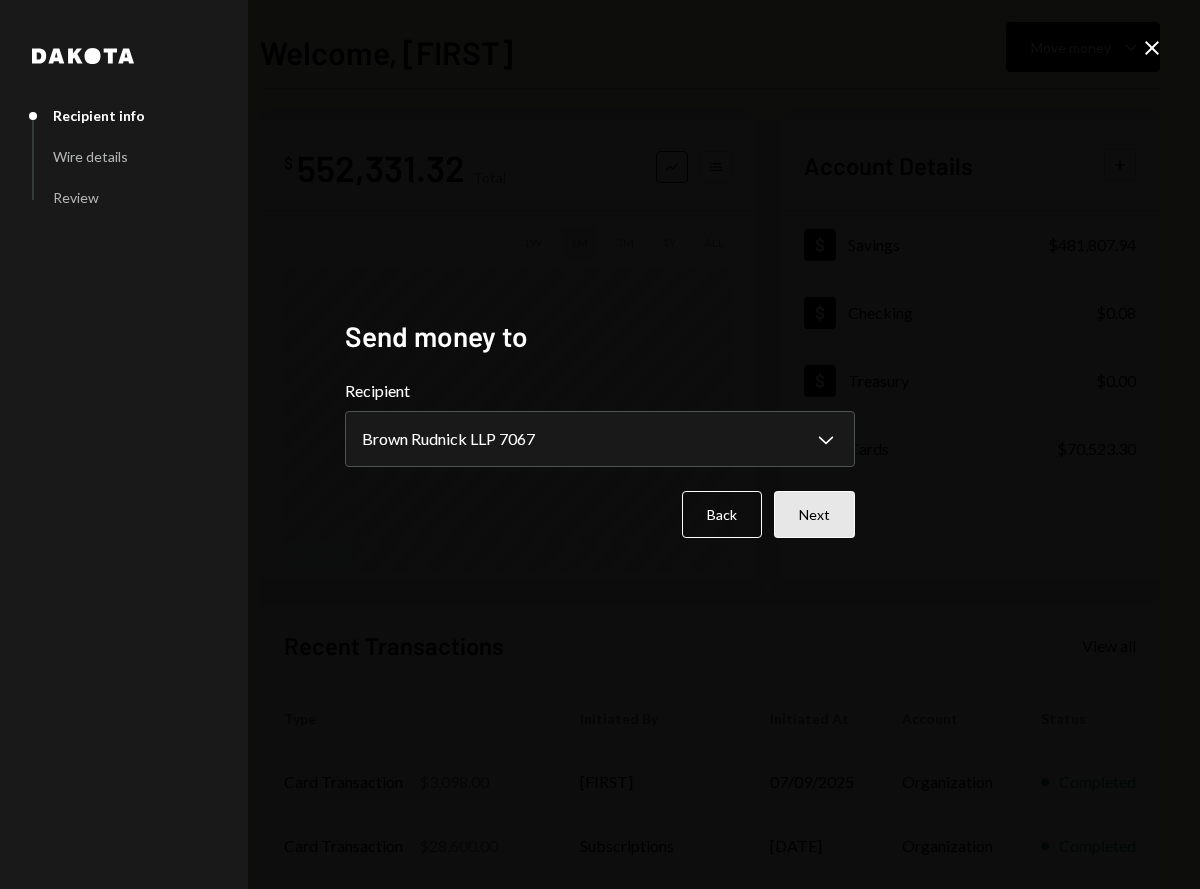 click on "Next" at bounding box center (814, 514) 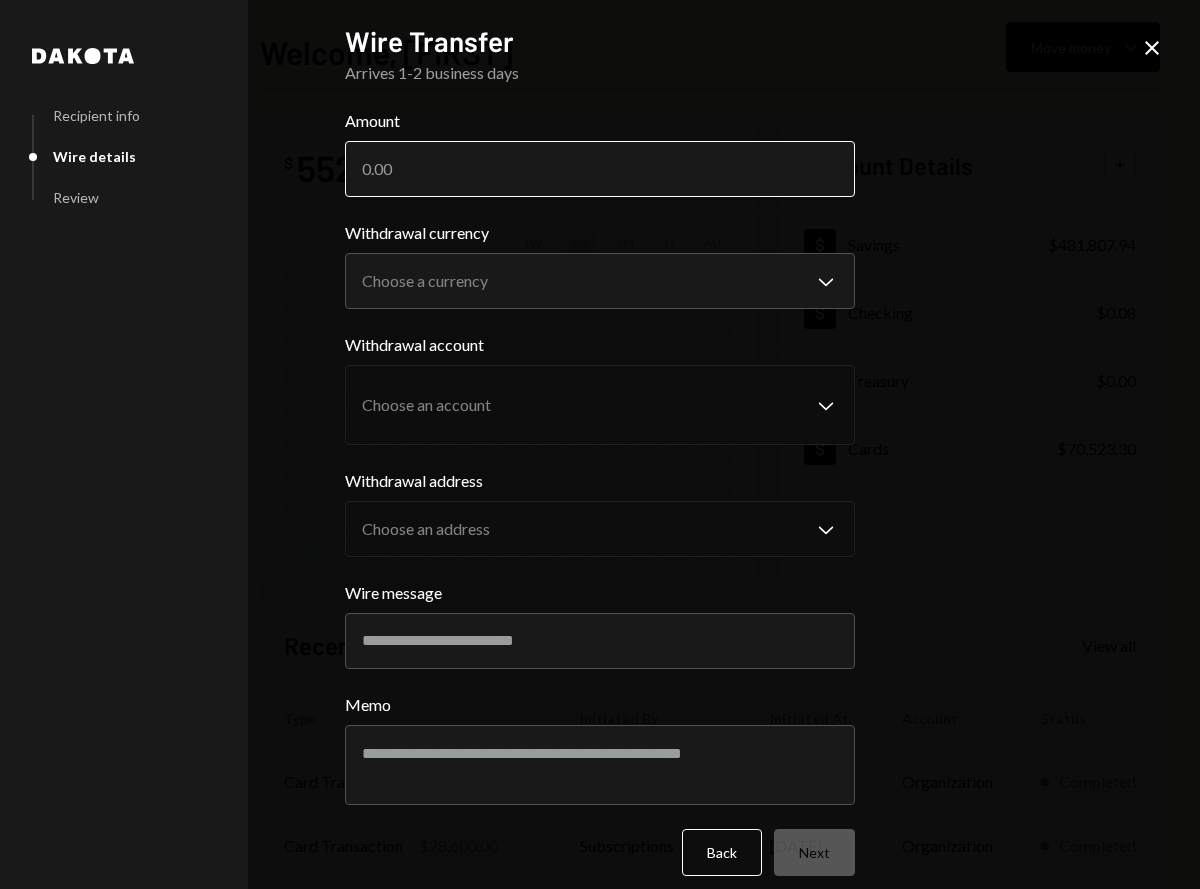 click on "Amount" at bounding box center (600, 169) 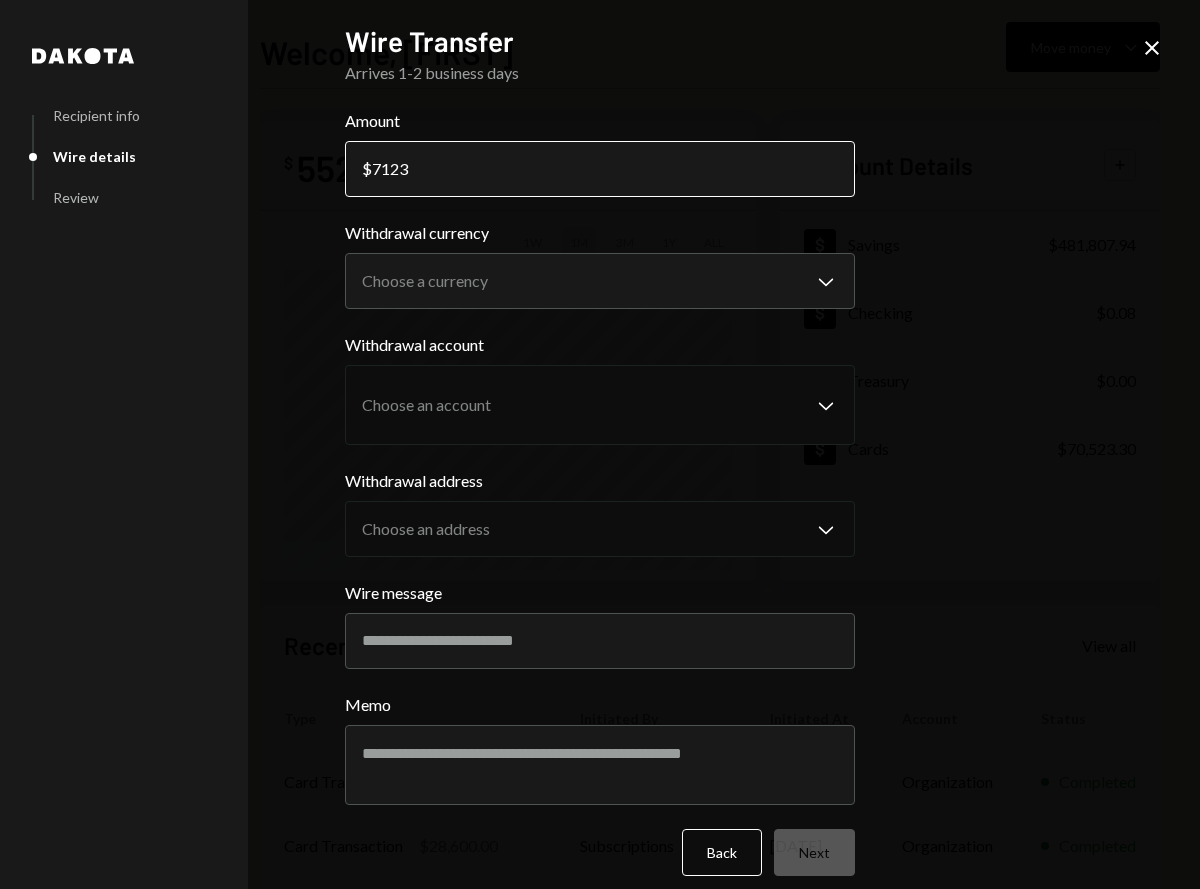 type on "71231" 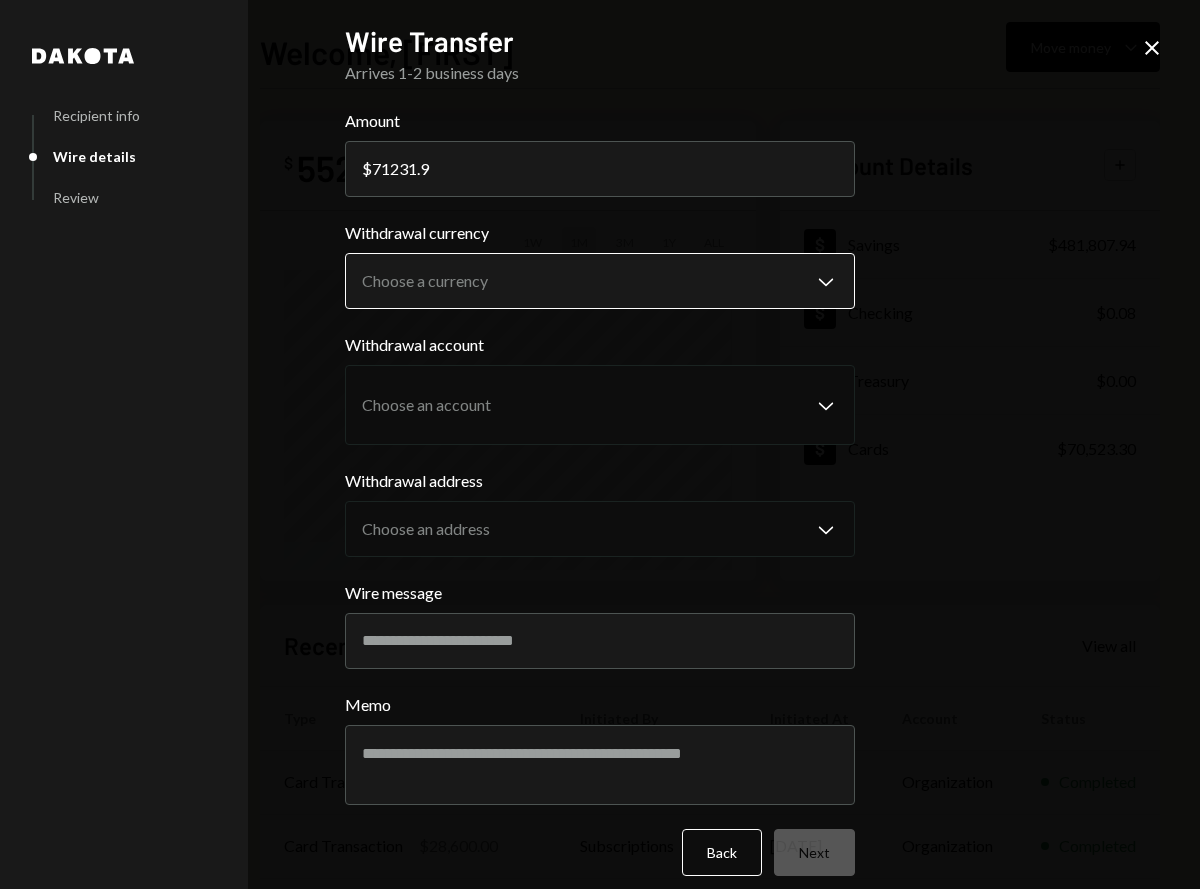 type on "71231.9" 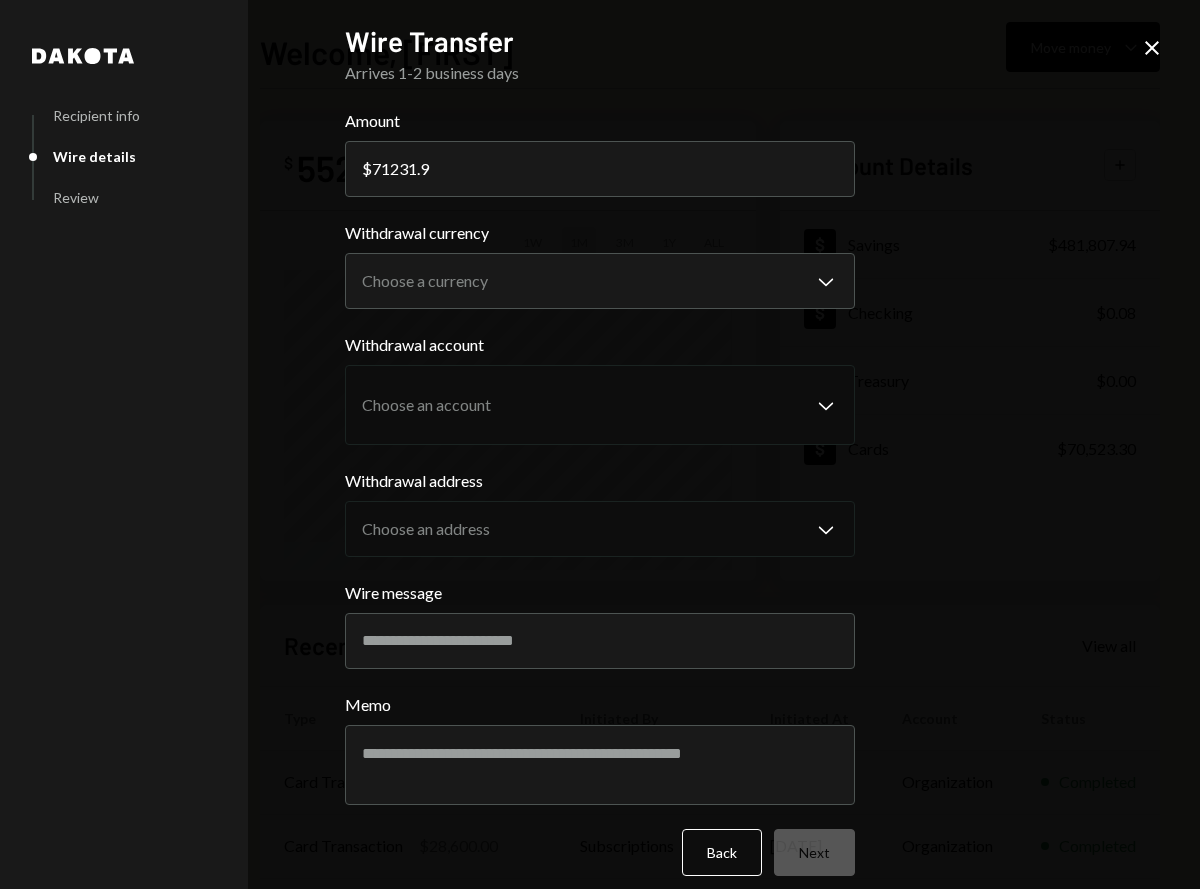 click on "B Baton Corporatio... Caret Down Home Home Inbox Inbox Activities Transactions Accounts Accounts Caret Down Savings $481,807.94 Checking $0.08 Treasury $0.00 Cards $70,523.30 Dollar Rewards User Recipients Team Team Welcome, [FIRST] Move money Caret Down $ 552,331.32 Total Graph Accounts 1W 1M 3M 1Y ALL Account Details Plus Dollar Savings $481,807.94 Dollar Checking $0.08 Dollar Treasury $0.00 Dollar Cards $70,523.30 Recent Transactions View all Type Initiated By Initiated At Account Status Card Transaction $3,098.00 [FIRST] [DATE] Organization Completed Card Transaction $28,600.00 Subscriptions [DATE] Organization Completed Funds added to Cards 75,000  DKUSD Savings [DATE] Organization Completed Transfer to Cards 75,000  DKUSD [FIRST] [LAST] [DATE] Savings Completed /dashboard Dakota Recipient info Wire details Review Wire Transfer Arrives 1-2 business days Amount $ 71231.9 Withdrawal currency Choose a currency Chevron Down Memo" at bounding box center (600, 444) 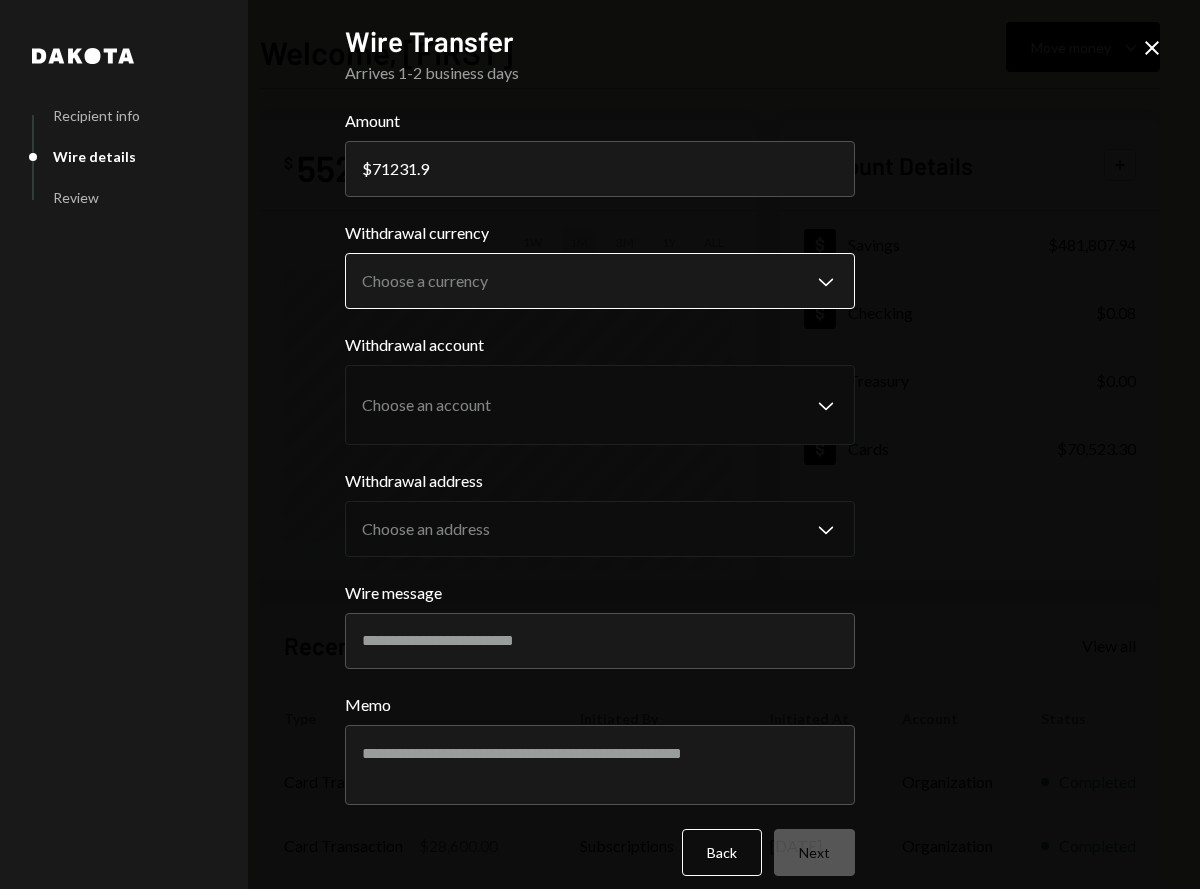 click on "B Baton Corporatio... Caret Down Home Home Inbox Inbox Activities Transactions Accounts Accounts Caret Down Savings $481,807.94 Checking $0.08 Treasury $0.00 Cards $70,523.30 Dollar Rewards User Recipients Team Team Welcome, [FIRST] Move money Caret Down $ 552,331.32 Total Graph Accounts 1W 1M 3M 1Y ALL Account Details Plus Dollar Savings $481,807.94 Dollar Checking $0.08 Dollar Treasury $0.00 Dollar Cards $70,523.30 Recent Transactions View all Type Initiated By Initiated At Account Status Card Transaction $3,098.00 [FIRST] [DATE] Organization Completed Card Transaction $28,600.00 Subscriptions [DATE] Organization Completed Funds added to Cards 75,000  DKUSD Savings [DATE] Organization Completed Transfer to Cards 75,000  DKUSD [FIRST] [LAST] [DATE] Savings Completed /dashboard Dakota Recipient info Wire details Review Wire Transfer Arrives 1-2 business days Amount $ 71231.9 Withdrawal currency Choose a currency Chevron Down Memo" at bounding box center (600, 444) 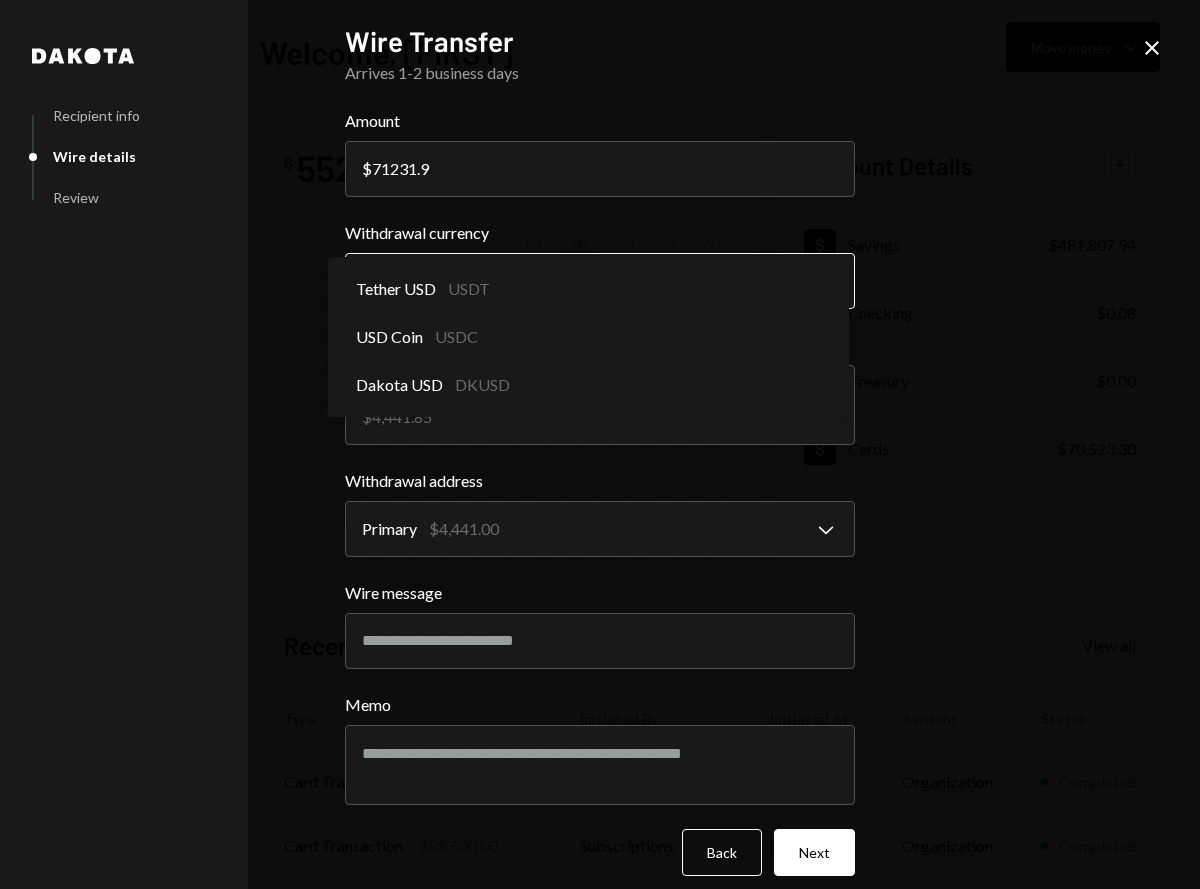 click on "B Baton Corporatio... Caret Down Home Home Inbox Inbox Activities Transactions Accounts Accounts Caret Down Savings $481,807.94 Checking $0.08 Treasury $0.00 Cards $70,523.30 Dollar Rewards User Recipients Team Team Welcome, [FIRST] Move money Caret Down $ 552,331.32 Total Graph Accounts 1W 1M 3M 1Y ALL Account Details Plus Dollar Savings $481,807.94 Dollar Checking $0.08 Dollar Treasury $0.00 Dollar Cards $70,523.30 Recent Transactions View all Type Initiated By Initiated At Account Status Card Transaction $3,098.00 [FIRST] [DATE] Organization Completed Card Transaction $28,600.00 Subscriptions [DATE] Organization Completed Funds added to Cards 75,000  DKUSD Savings [DATE] Organization Completed Transfer to Cards 75,000  DKUSD [FIRST] [LAST] [DATE] Savings Completed Deposit 75,000  DKUSD 0x4c2c...A200B8 Copy [DATE] Savings Completed /dashboard Dakota Recipient info Wire details Review Wire Transfer Arrives 1-2 business days Amount $ 71231.9 Withdrawal currency Choose a currency Chevron Down ********" at bounding box center (600, 444) 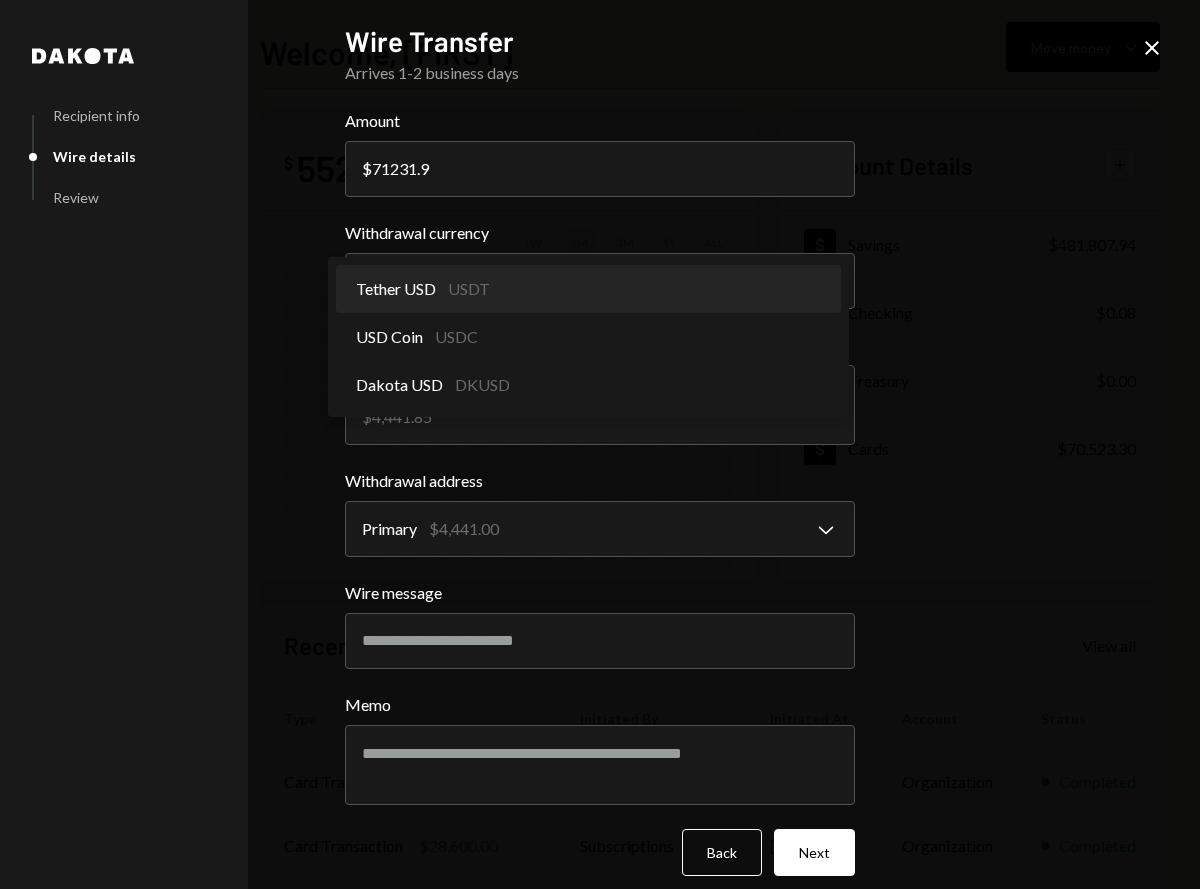 select on "****" 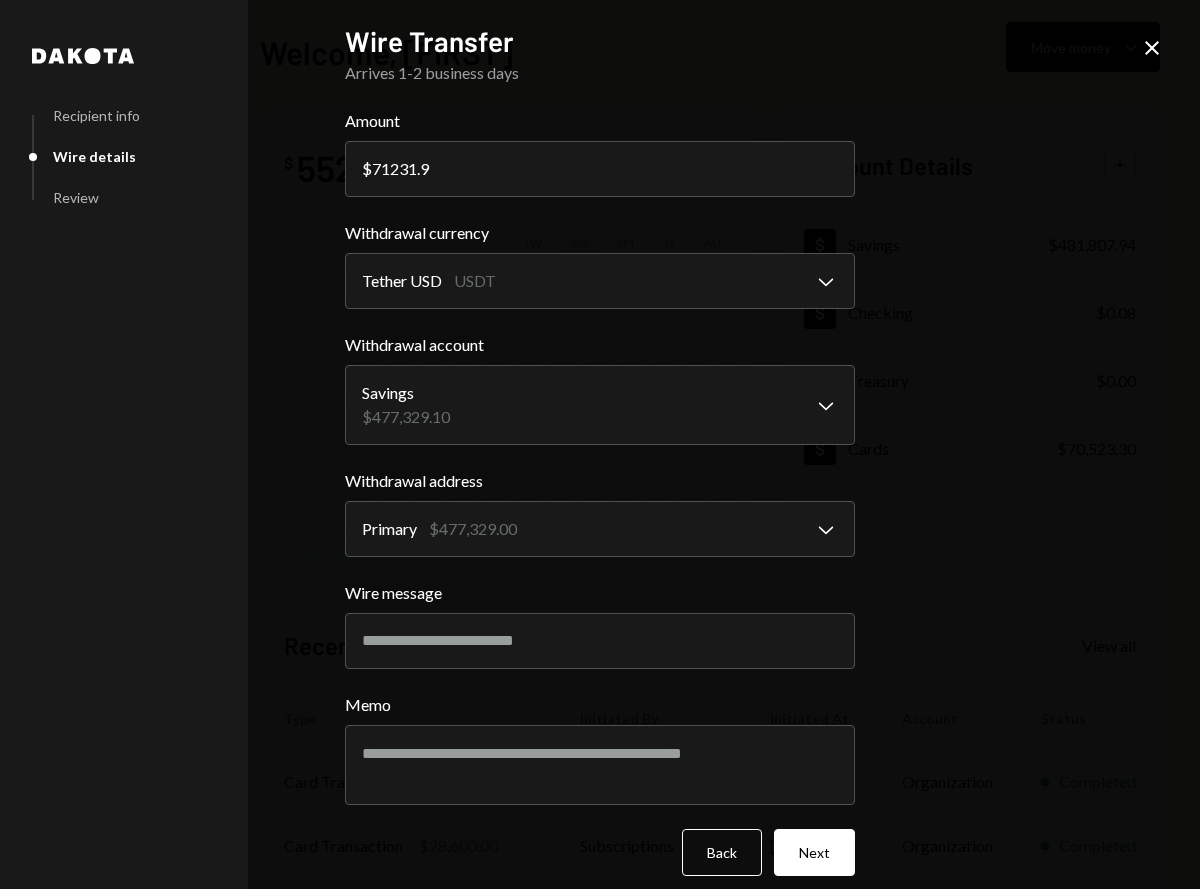 scroll, scrollTop: 19, scrollLeft: 0, axis: vertical 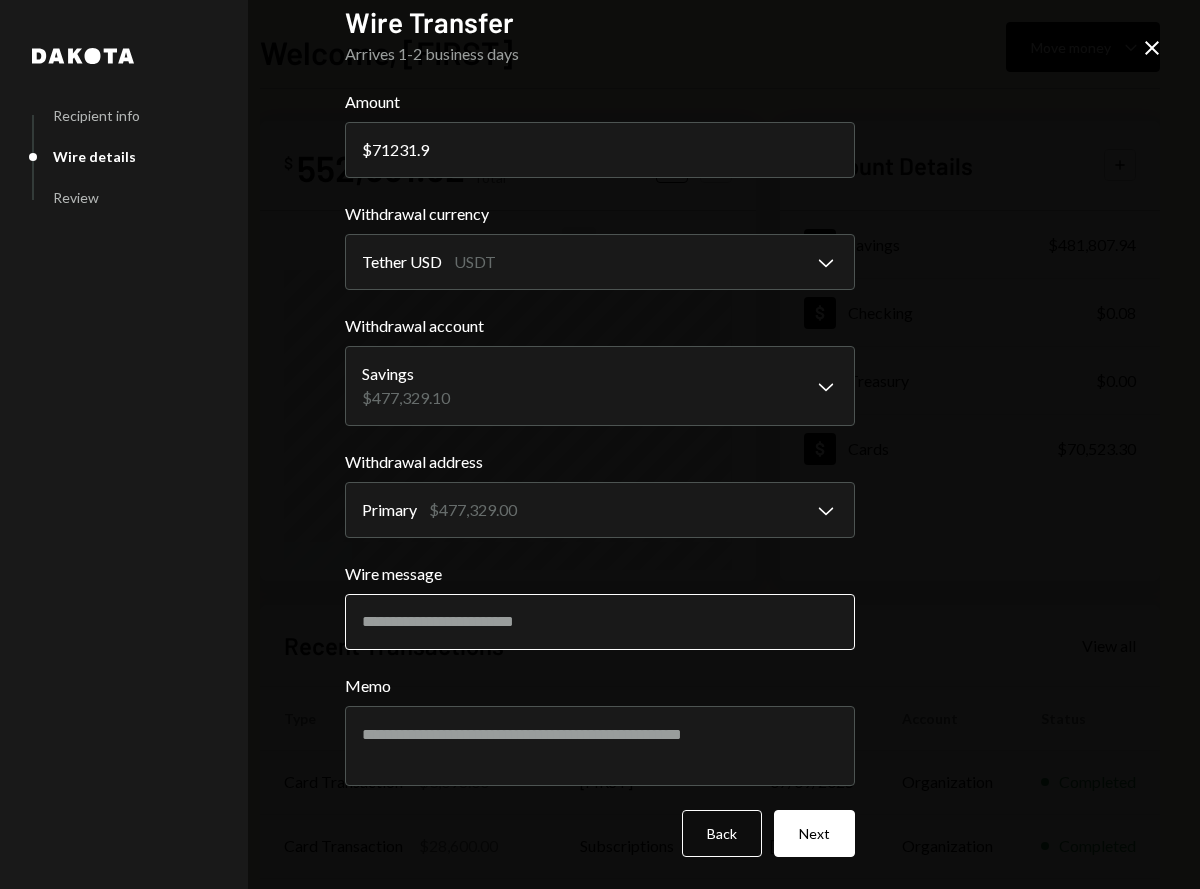 click on "Wire message" at bounding box center [600, 622] 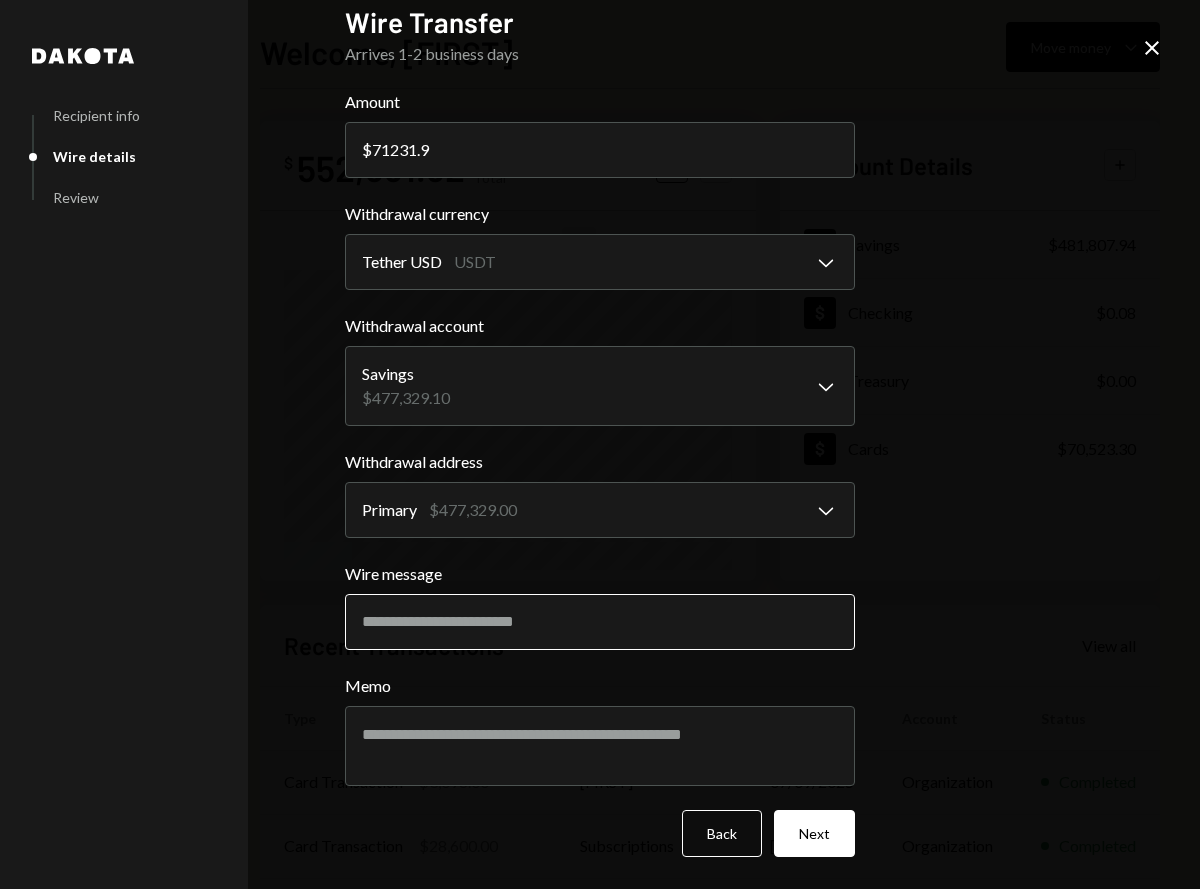 paste on "*******" 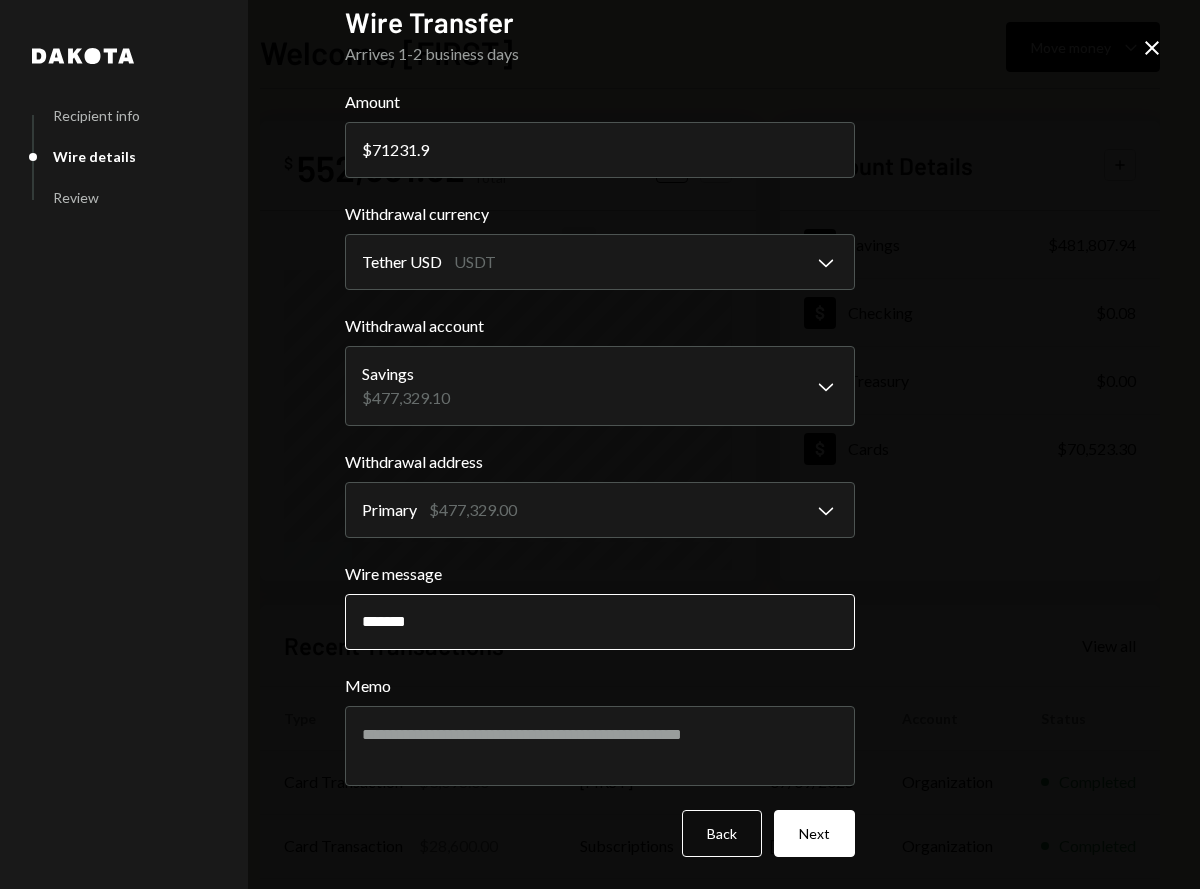 click on "*******" at bounding box center (600, 622) 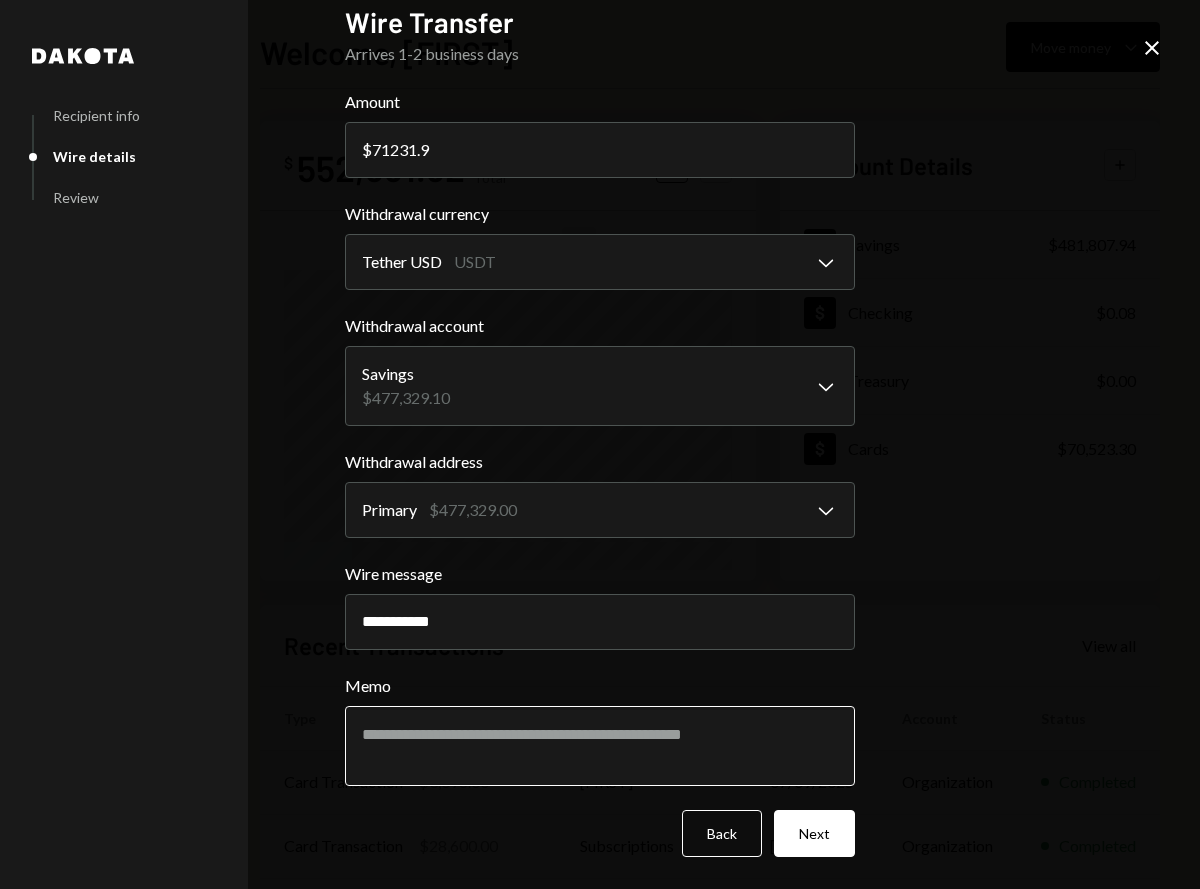 type on "**********" 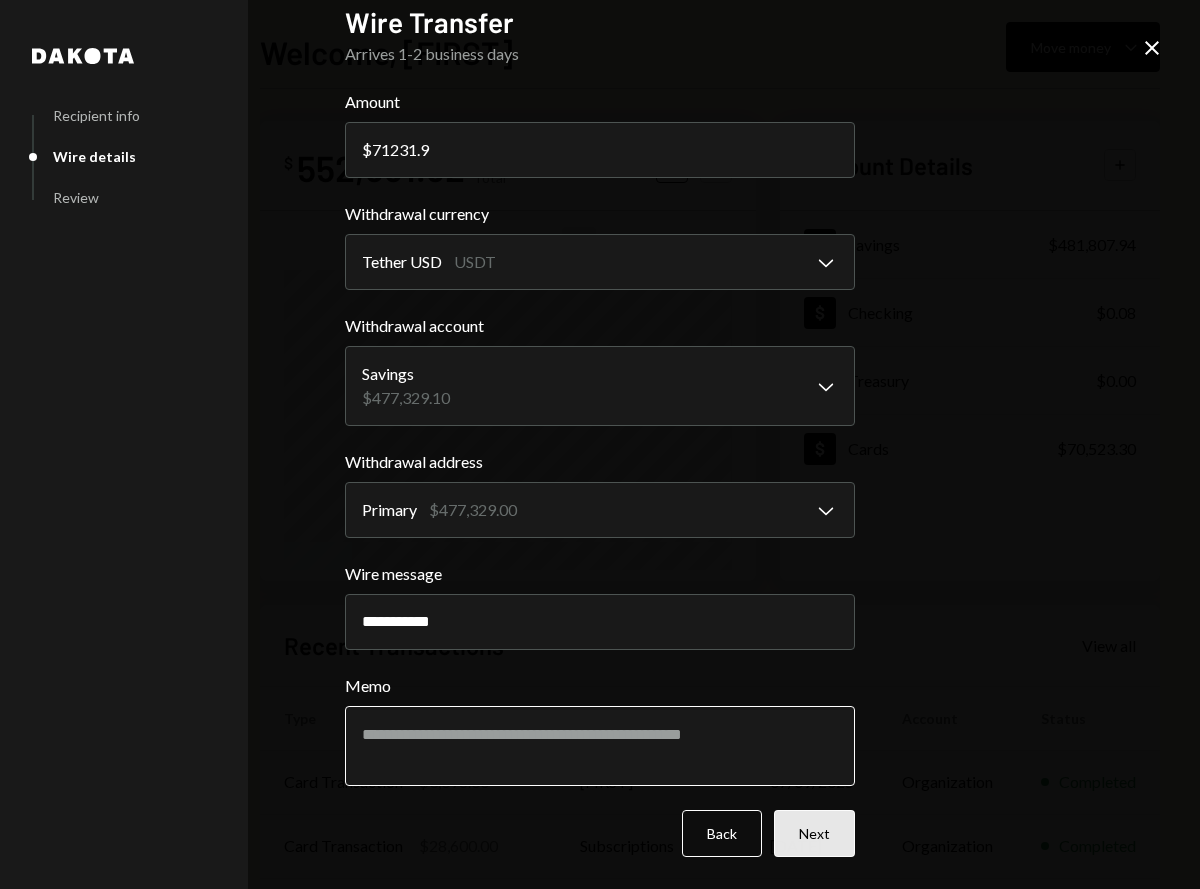 scroll, scrollTop: 0, scrollLeft: 0, axis: both 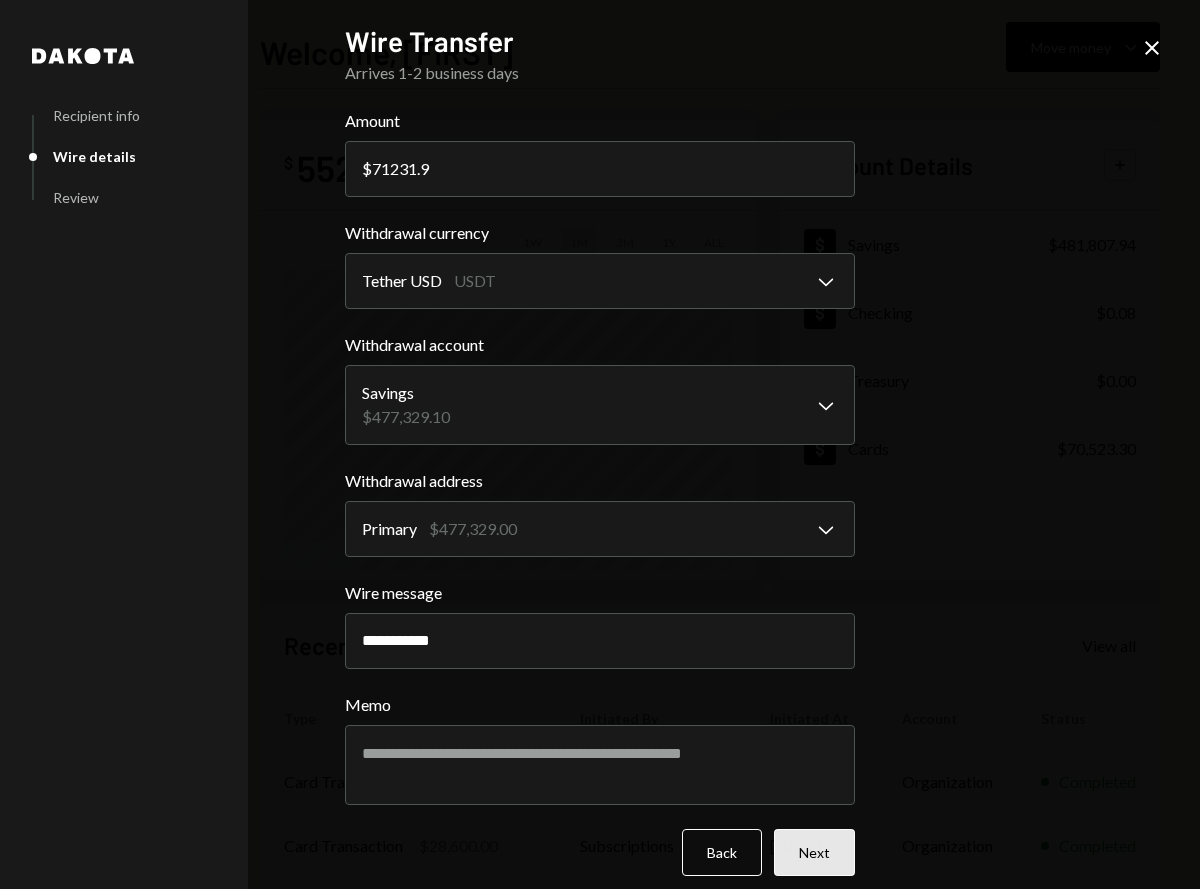 click on "Next" at bounding box center [814, 852] 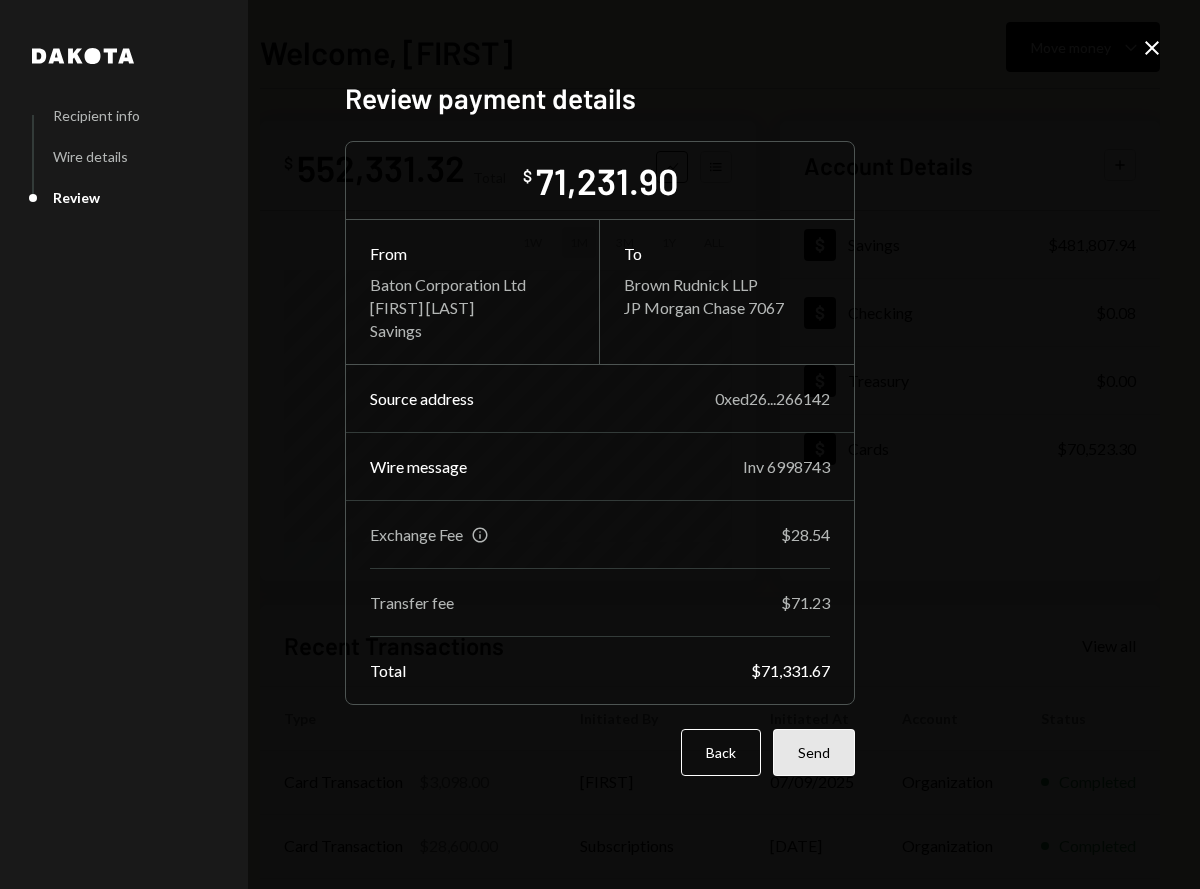 click on "Send" at bounding box center (814, 752) 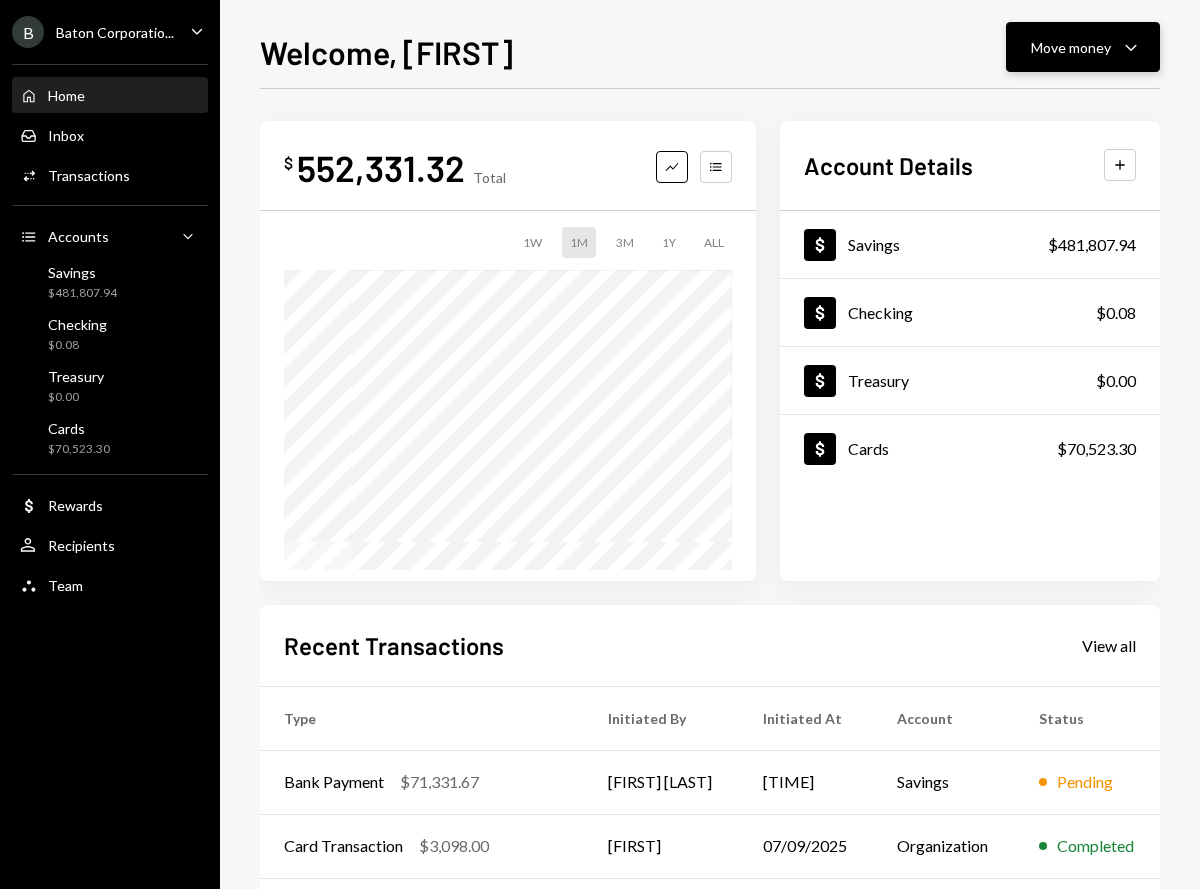 click on "Move money Caret Down" at bounding box center (1083, 47) 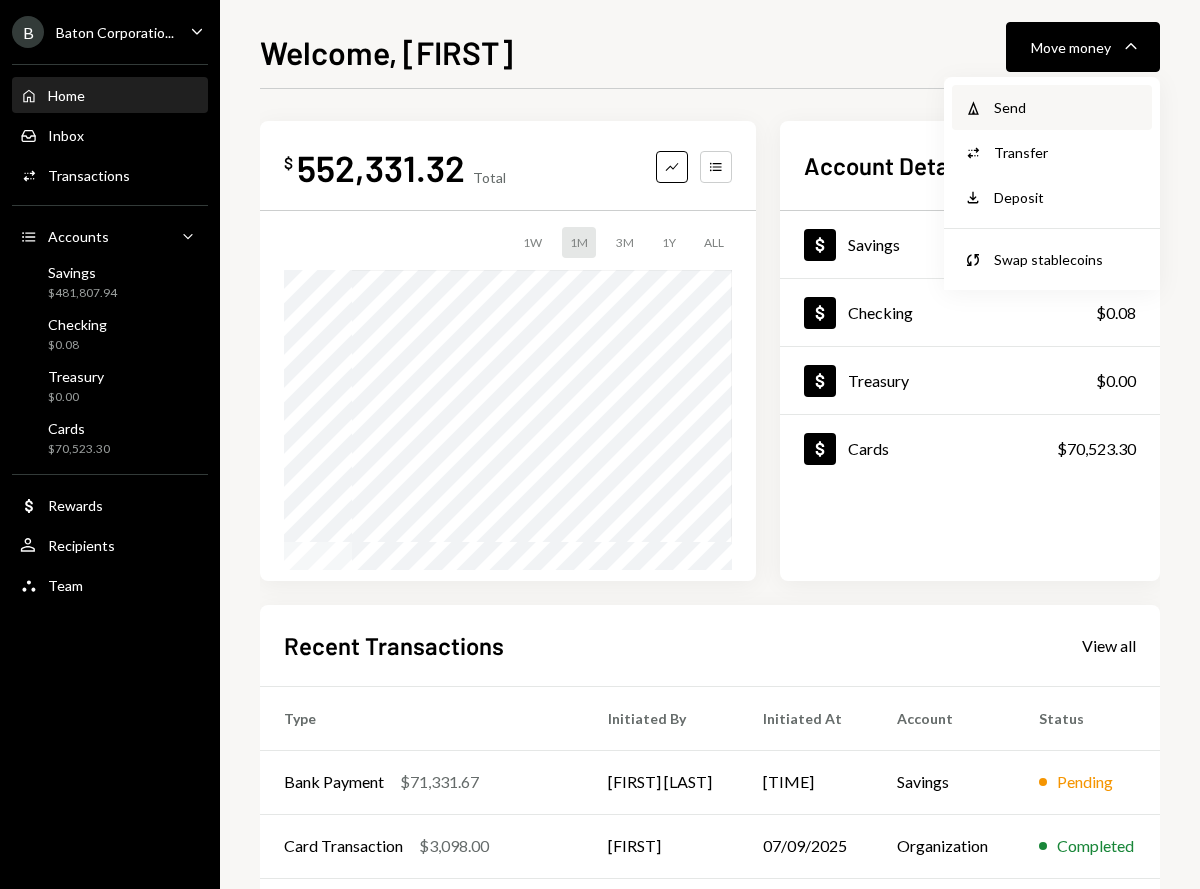 click on "Send" at bounding box center (1067, 107) 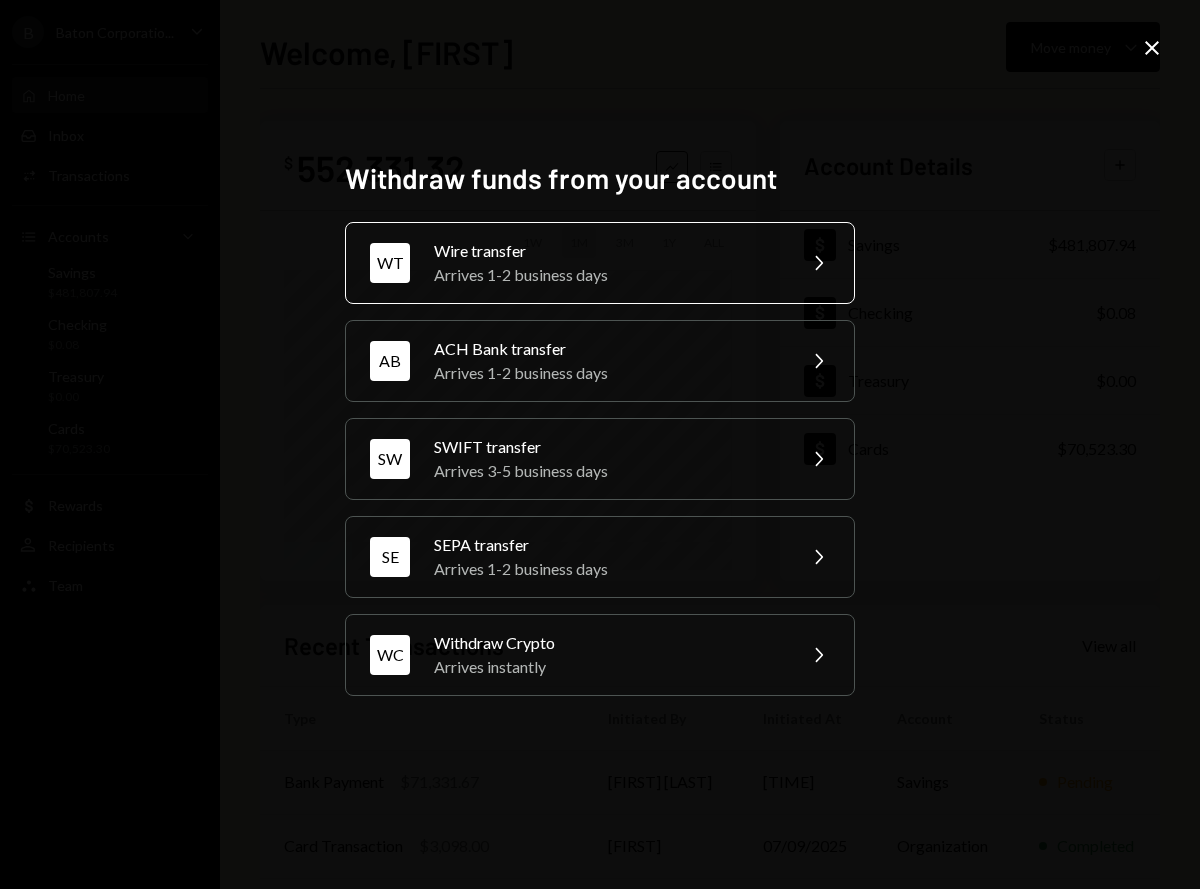 click on "Arrives 1-2 business days" at bounding box center (608, 275) 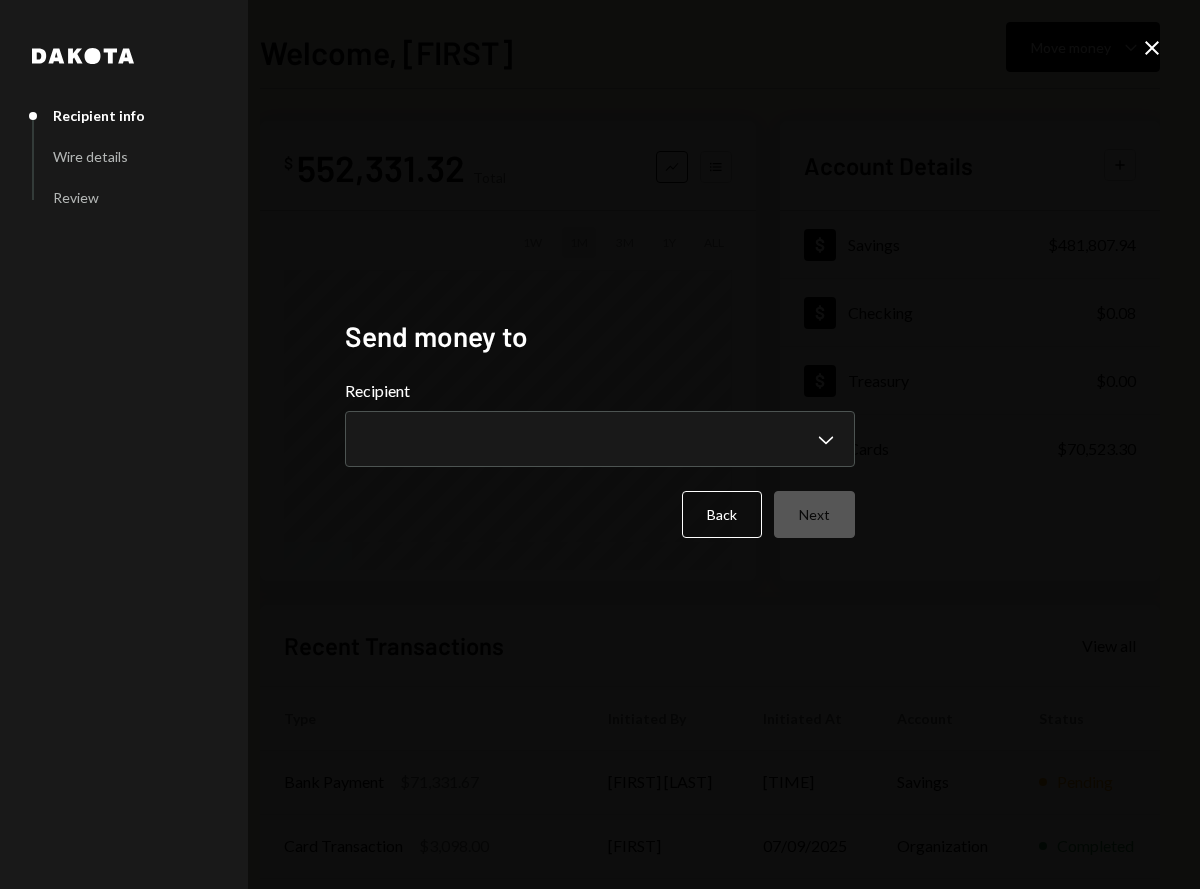 click on "**********" at bounding box center (600, 458) 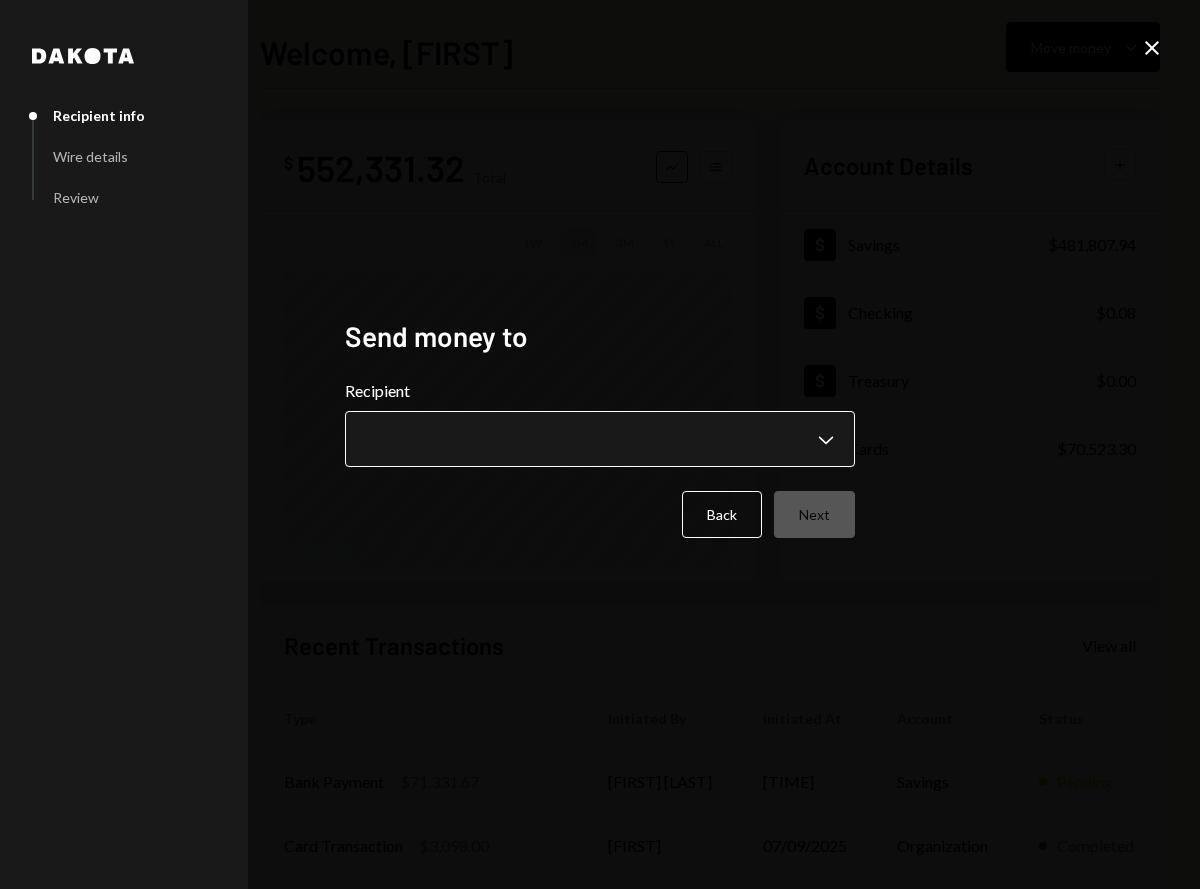 click on "**********" at bounding box center [600, 444] 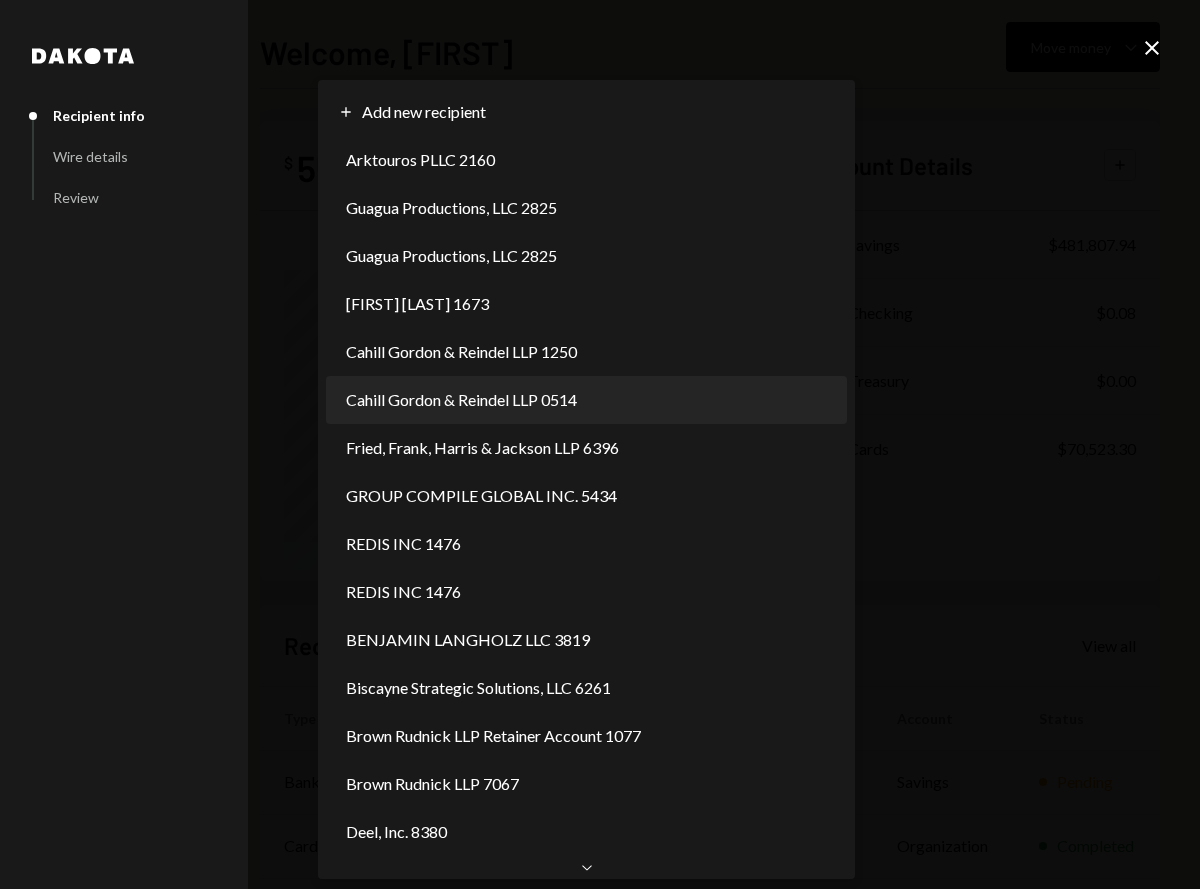 scroll, scrollTop: 0, scrollLeft: 0, axis: both 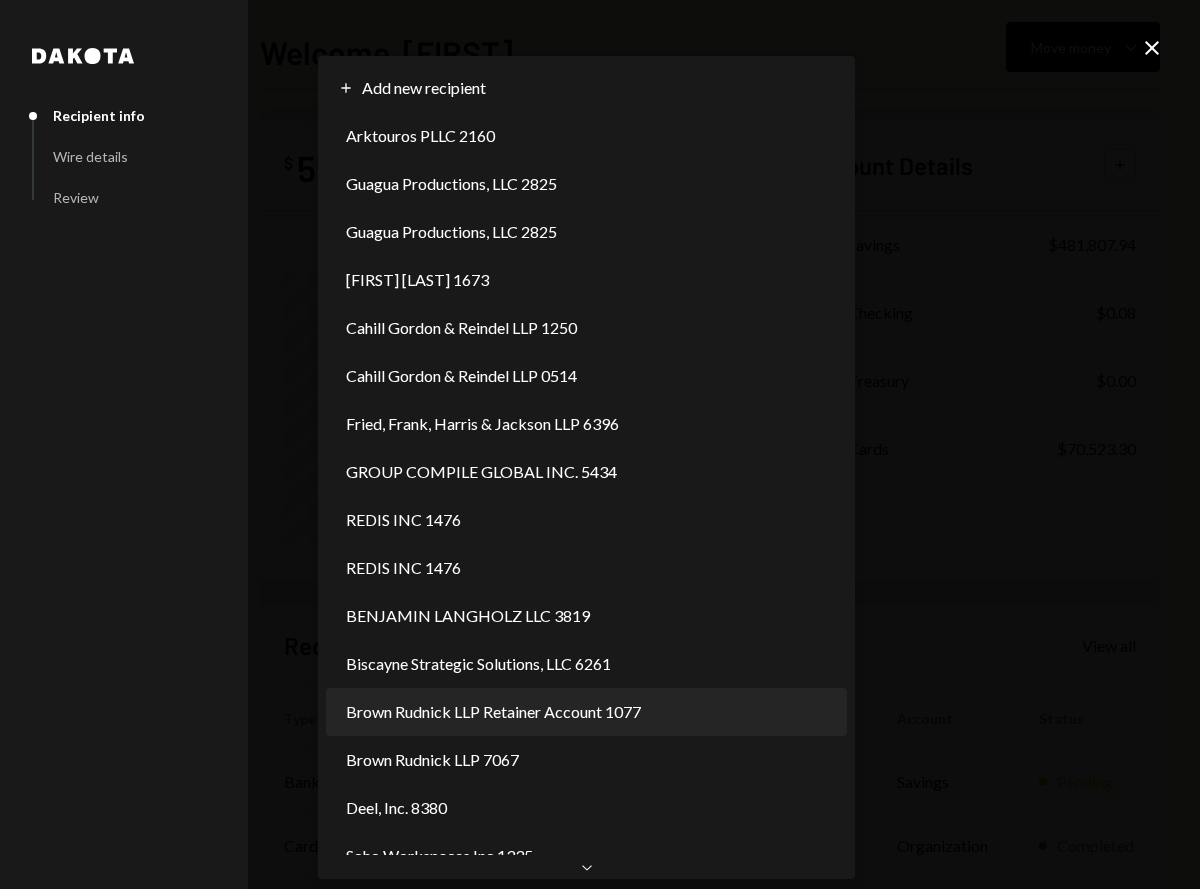 select on "**********" 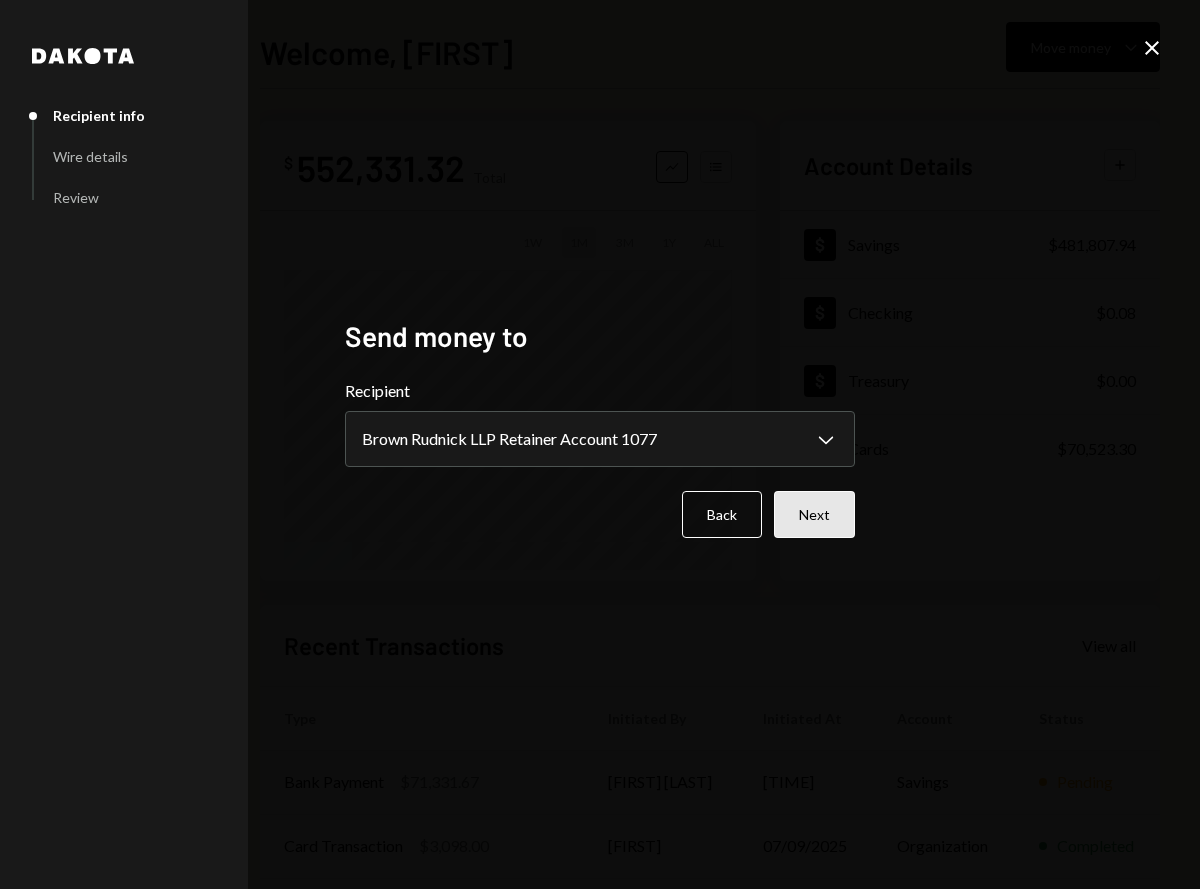 click on "Next" at bounding box center (814, 514) 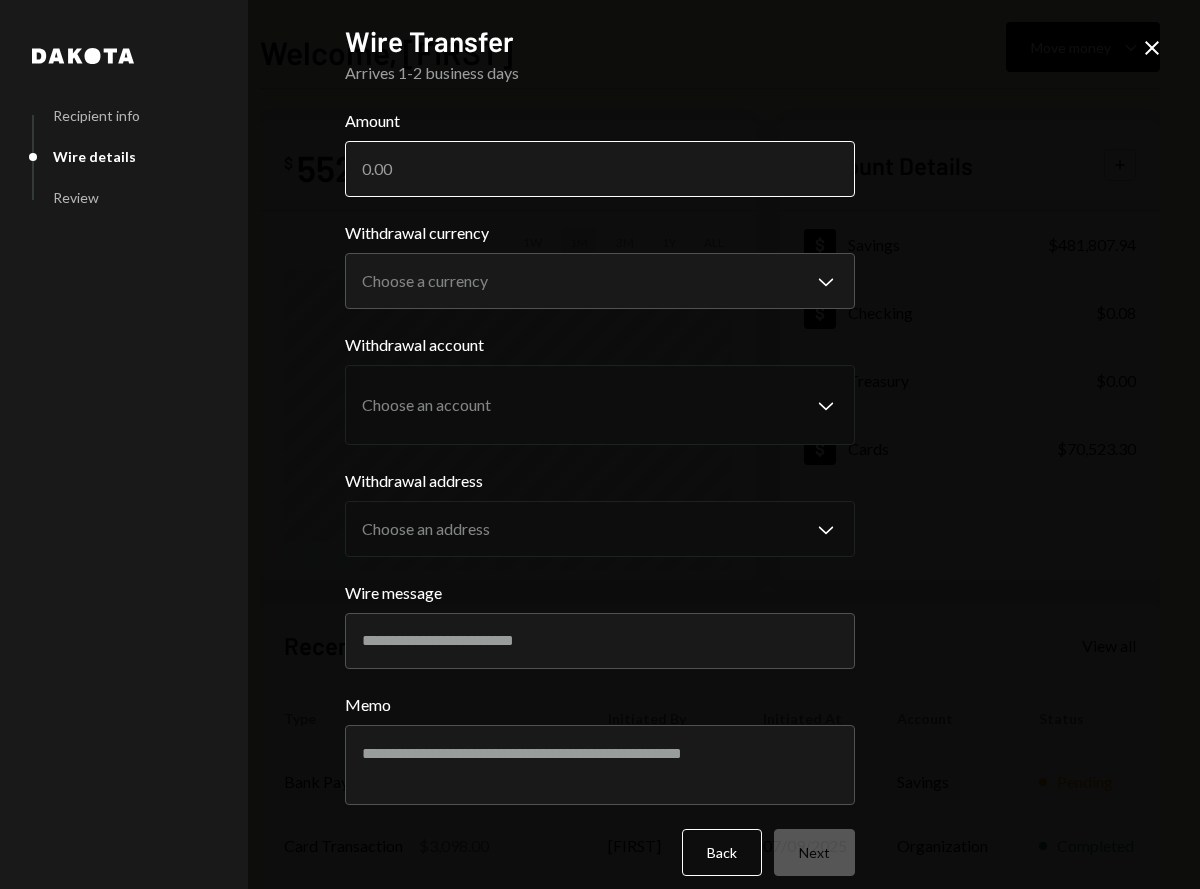 click on "Amount" at bounding box center [600, 169] 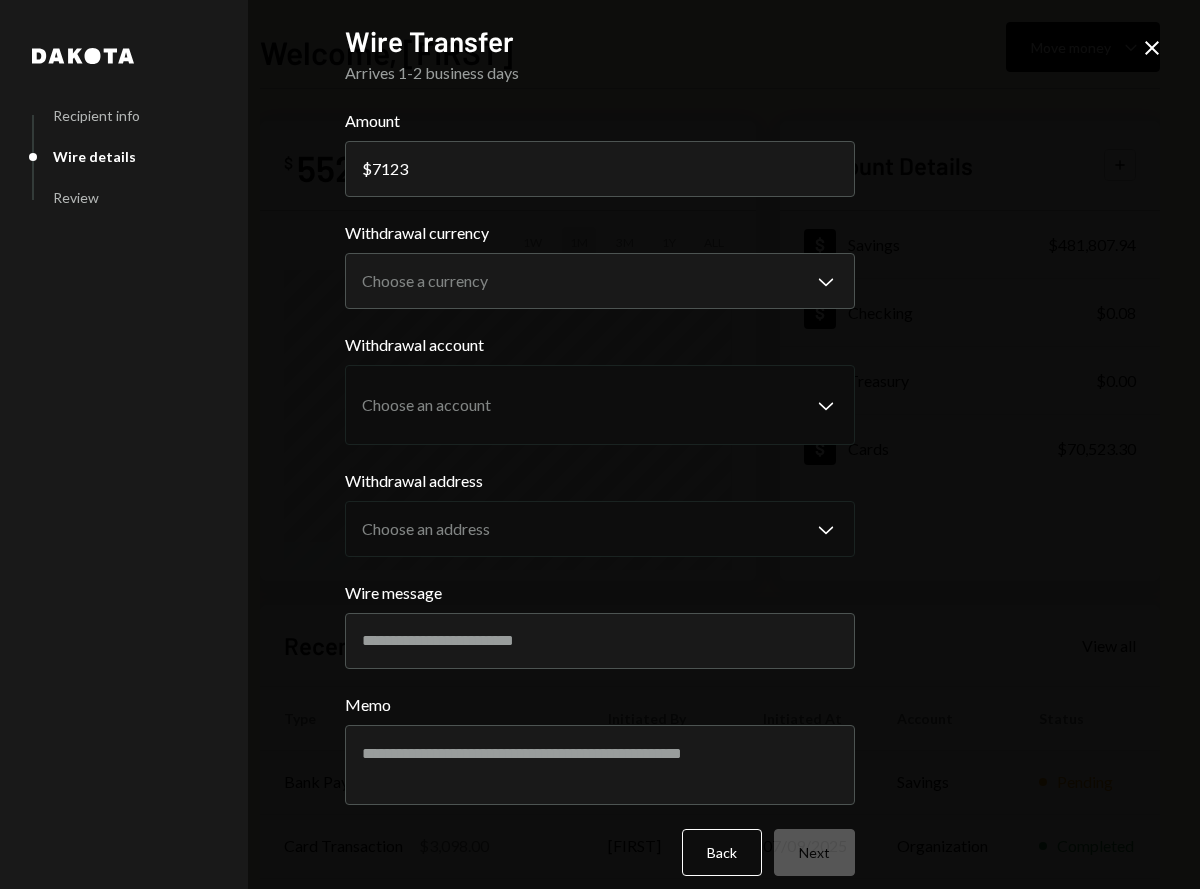 type on "71231" 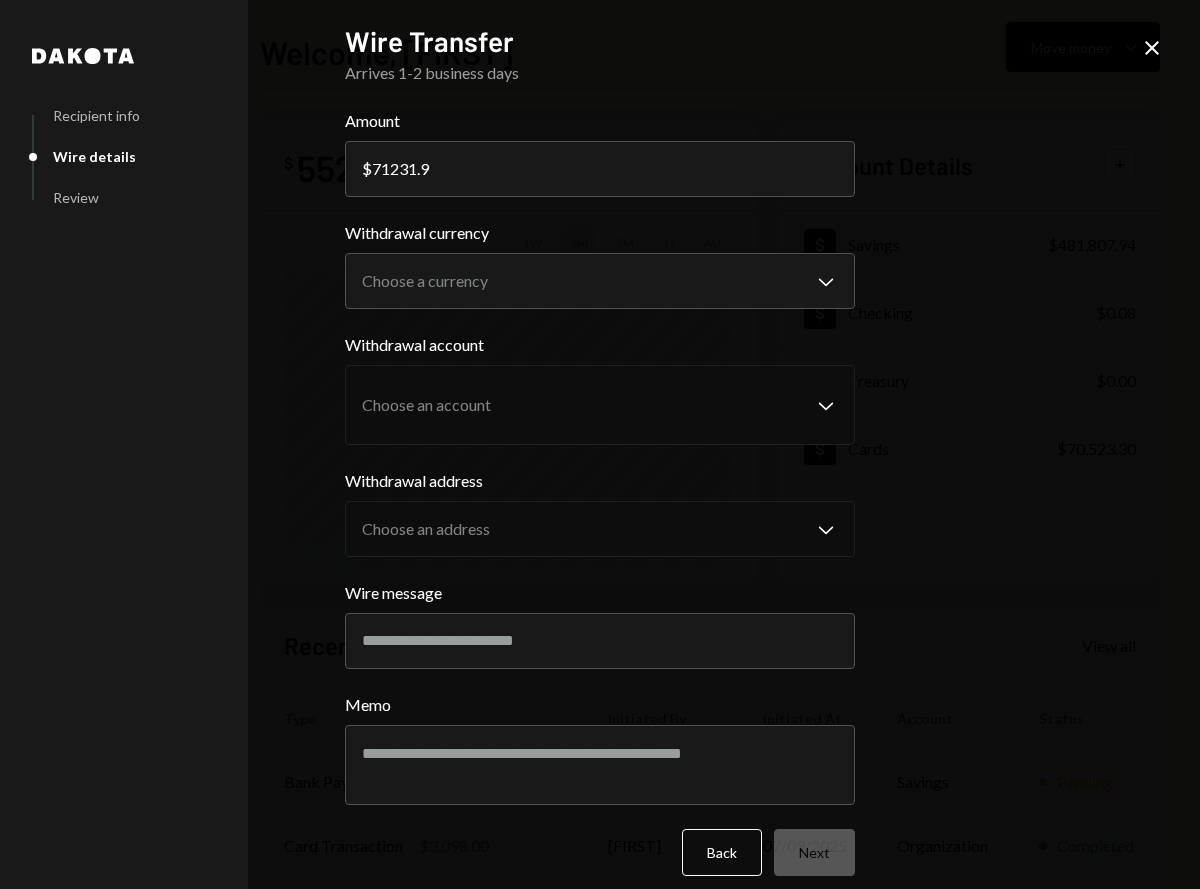 type on "71231.9" 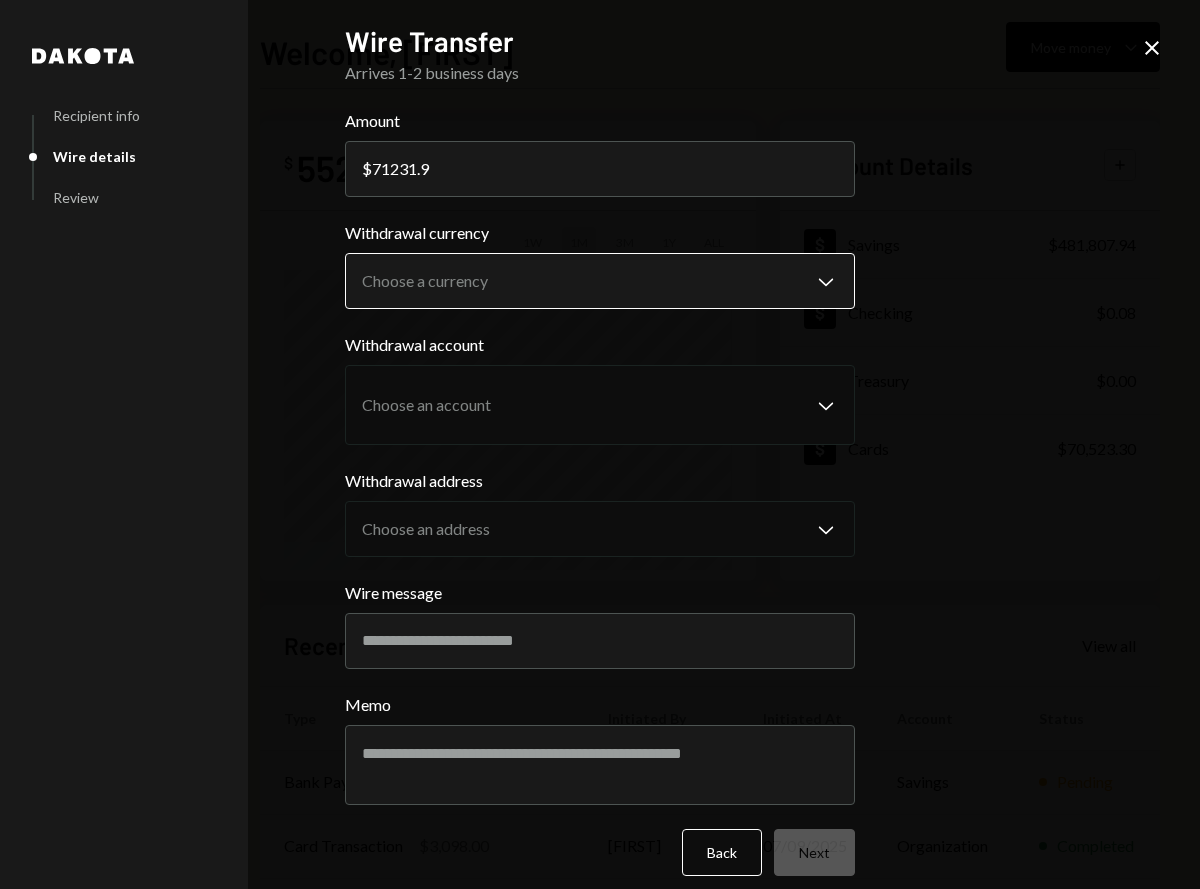 click on "B Baton Corporatio... Caret Down Home Home Inbox Inbox Activities Transactions Accounts Accounts Caret Down Savings $481,807.94 Checking $0.08 Treasury $0.00 Cards $70,523.30 Dollar Rewards User Recipients Team Team Welcome, [FIRST] Move money Caret Down $ 552,331.32 Total Graph Accounts 1W 1M 3M 1Y ALL Account Details Plus Dollar Savings $481,807.94 Dollar Checking $0.08 Dollar Treasury $0.00 Dollar Cards $70,523.30 Recent Transactions View all Type Initiated By Initiated At Account Status Bank Payment $71,331.67 [FIRST] [LAST] [TIME] Savings Pending Card Transaction $3,098.00 [FIRST] [DATE] Organization Completed Card Transaction $28,600.00 Subscriptions [DATE] Organization Completed Funds added to Cards 75,000  DKUSD Savings [DATE] Organization Completed Transfer to Cards 75,000  DKUSD [FIRST] [LAST] [DATE] Savings Completed /dashboard Dakota Recipient info Wire details Review Wire Transfer Arrives 1-2 business days Amount $ 71231.9 Withdrawal currency Choose a currency Chevron Down ******** Memo" at bounding box center (600, 444) 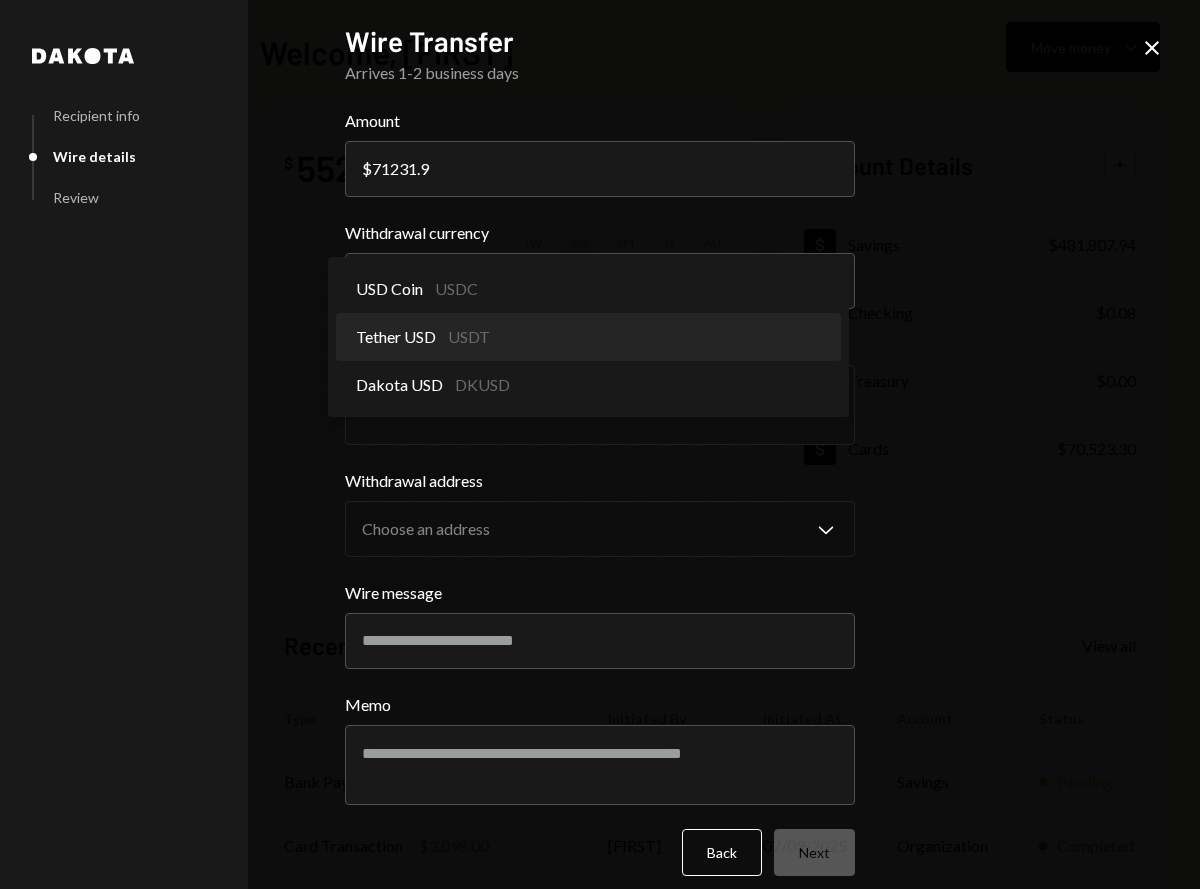 select on "****" 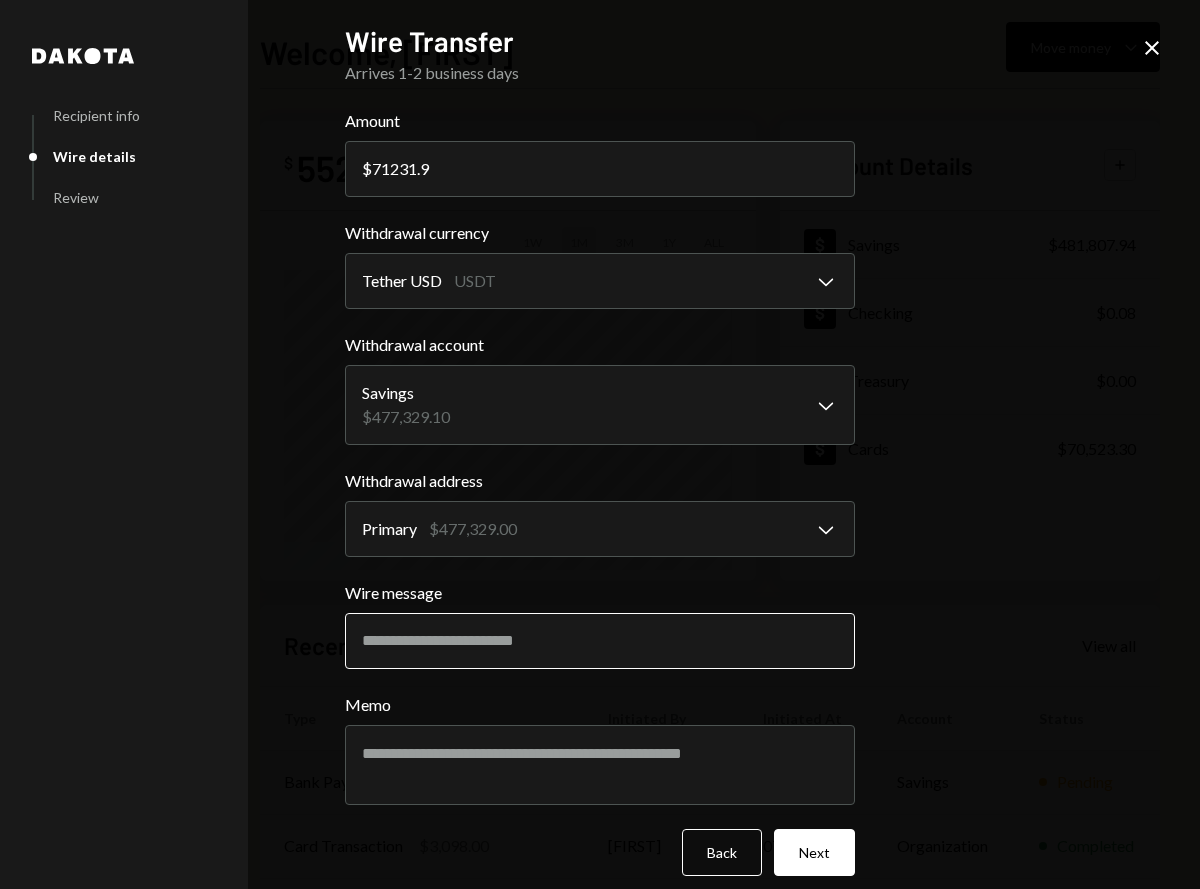 click on "Wire message" at bounding box center [600, 641] 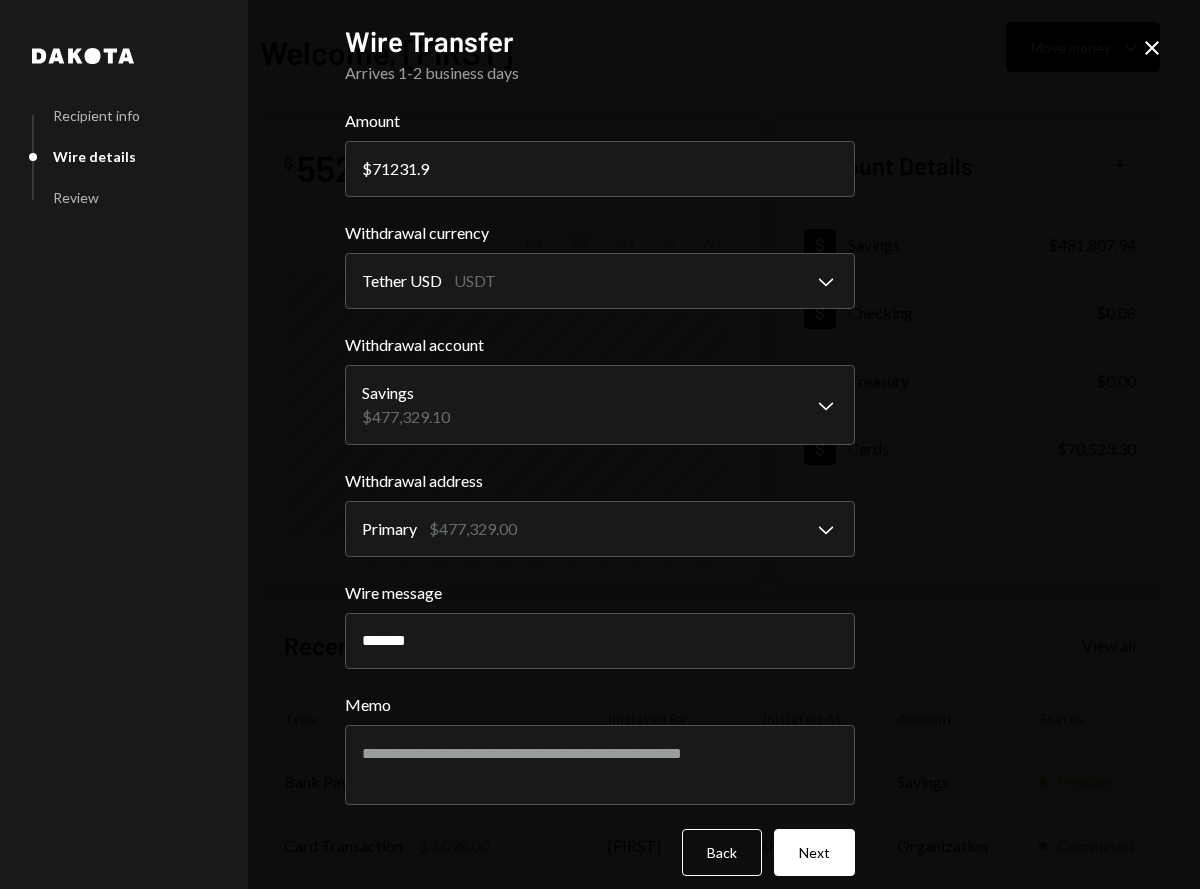click on "**********" at bounding box center (600, 444) 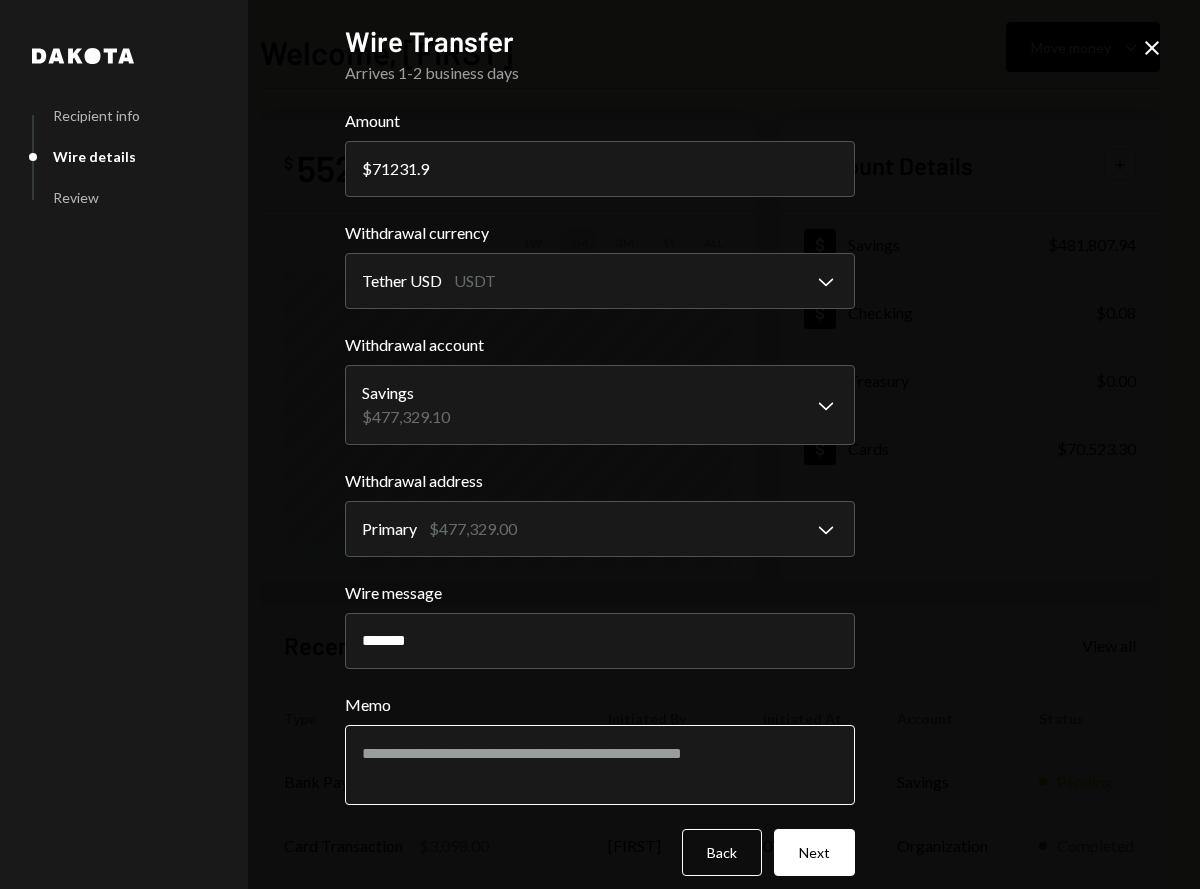 scroll, scrollTop: 0, scrollLeft: 0, axis: both 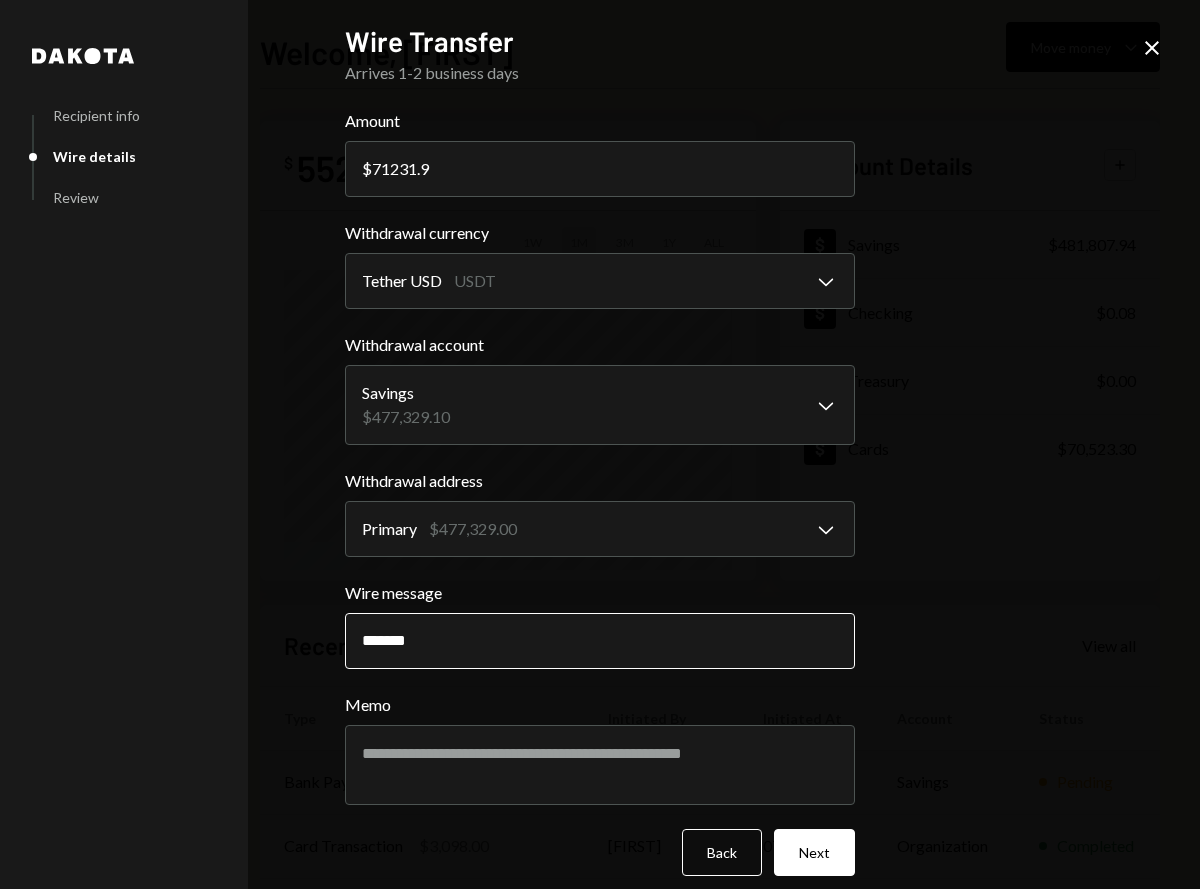 click on "*******" at bounding box center (600, 641) 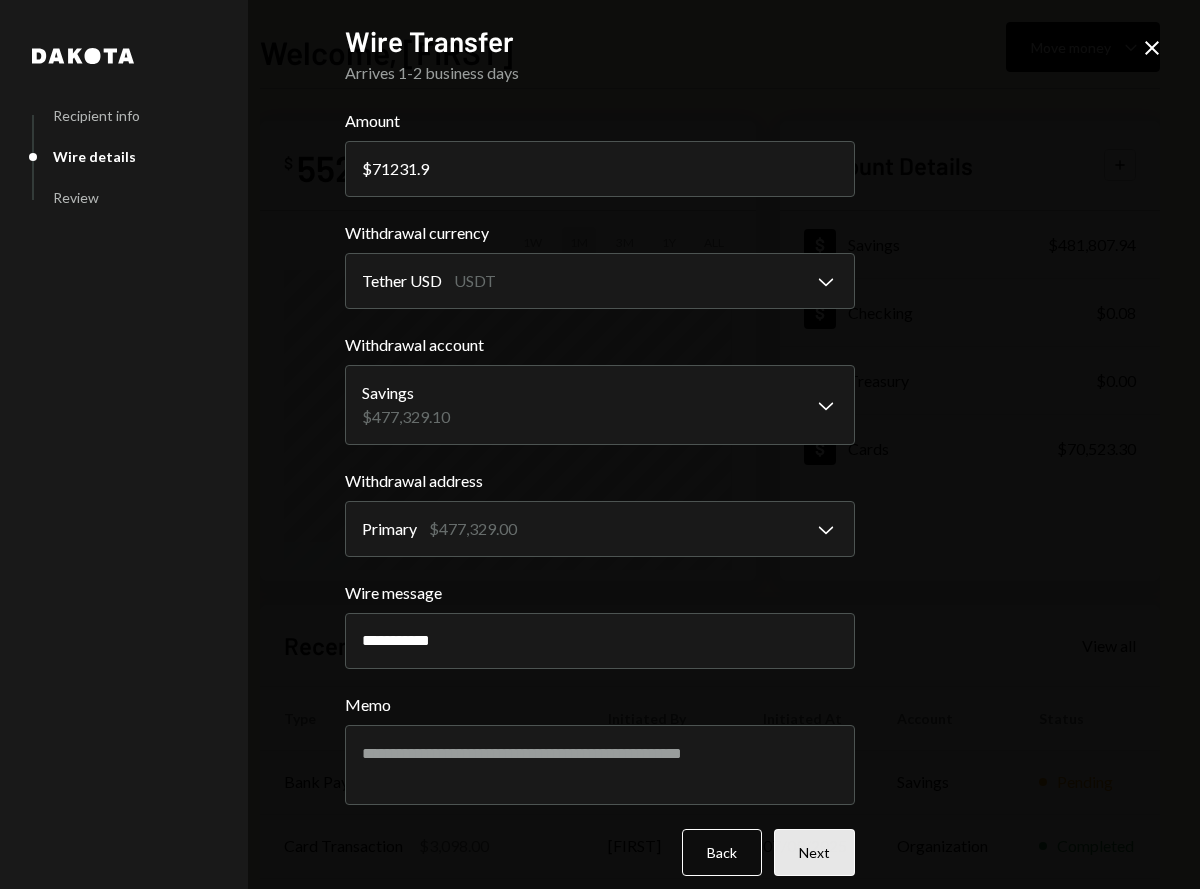 type on "**********" 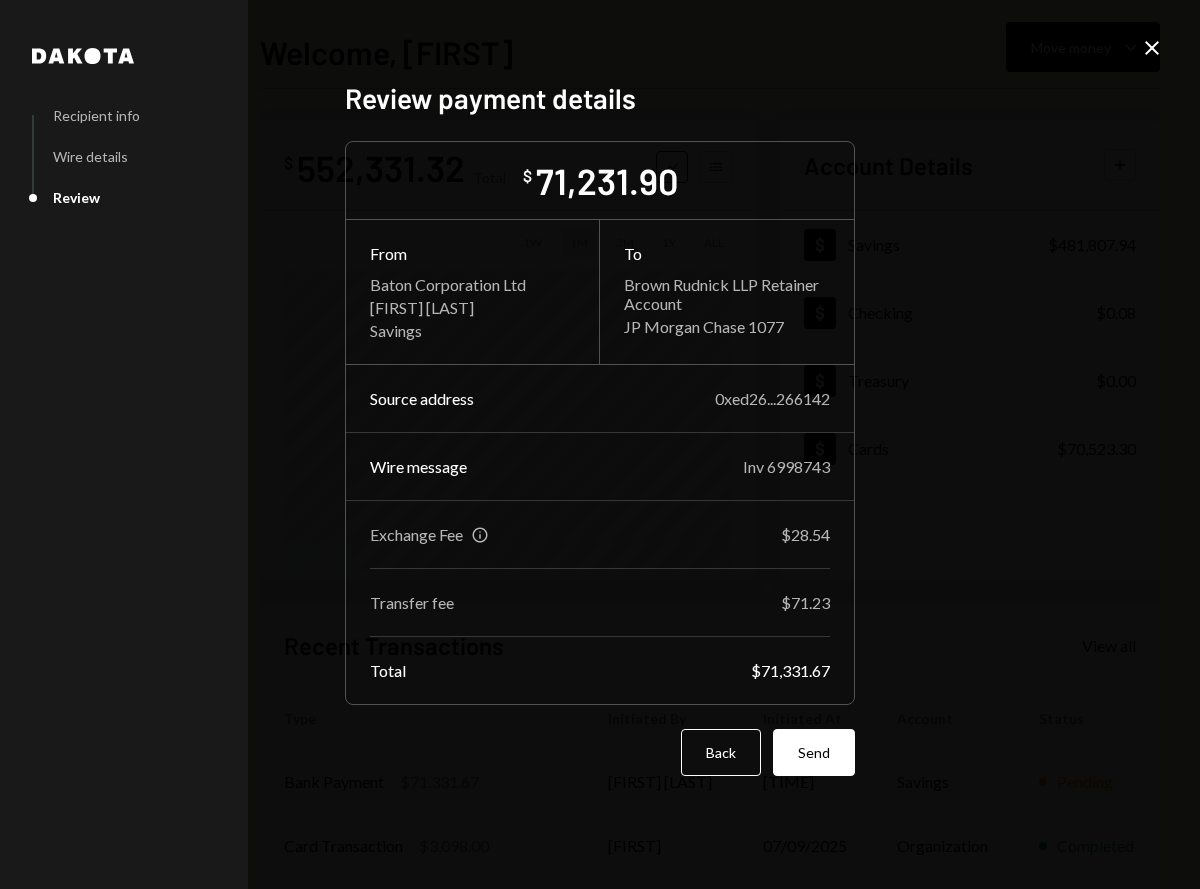 click on "Dakota Recipient info Wire details Review Review payment details $ 71,231.90 From Baton Corporation Ltd [FIRST] [LAST] Savings To Brown Rudnick LLP Retainer Account  JP Morgan Chase 1077 Source address 0xed26...266142 Wire message Inv 6998743 Exchange Fee Info $28.54 Transfer fee $71.23 Total $71,331.67 Back Send" at bounding box center (600, 445) 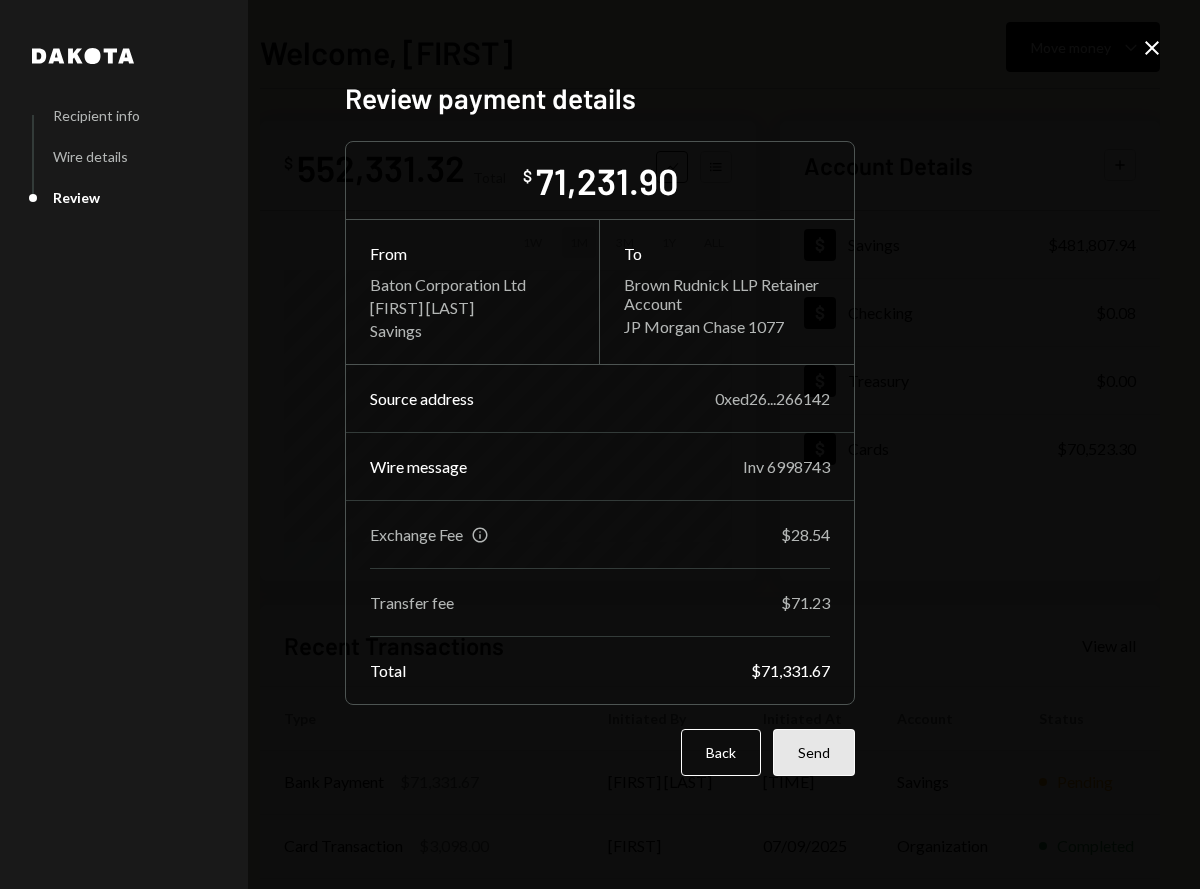 click on "Send" at bounding box center [814, 752] 